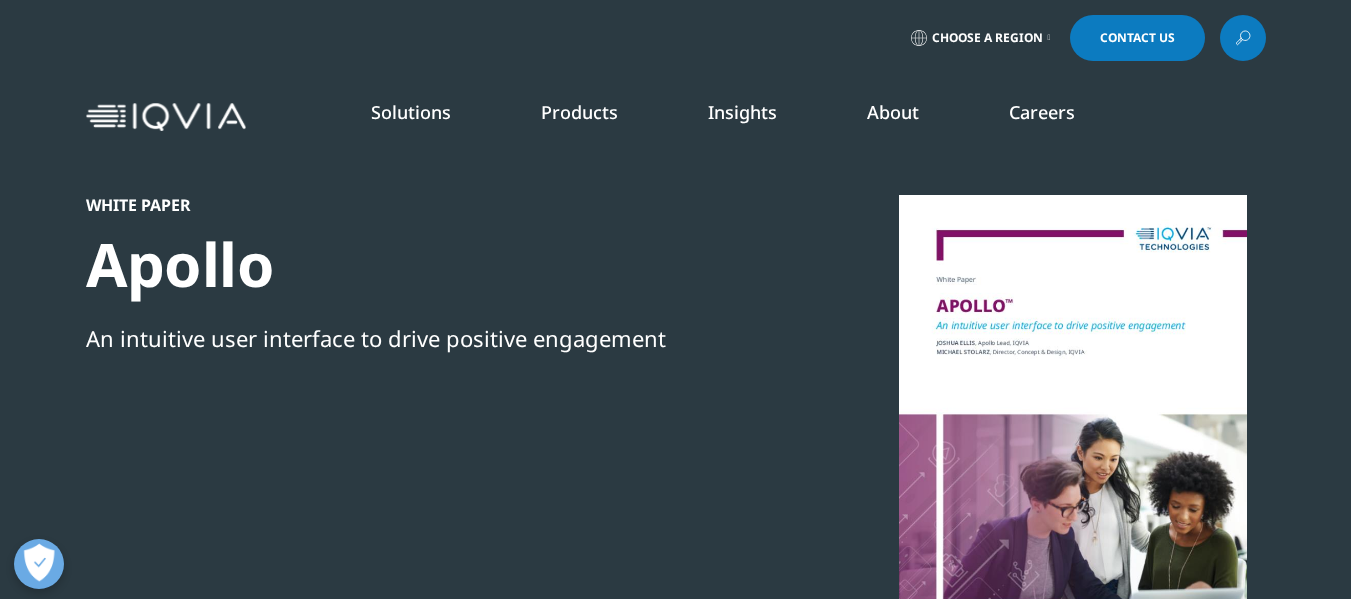 scroll, scrollTop: 0, scrollLeft: 0, axis: both 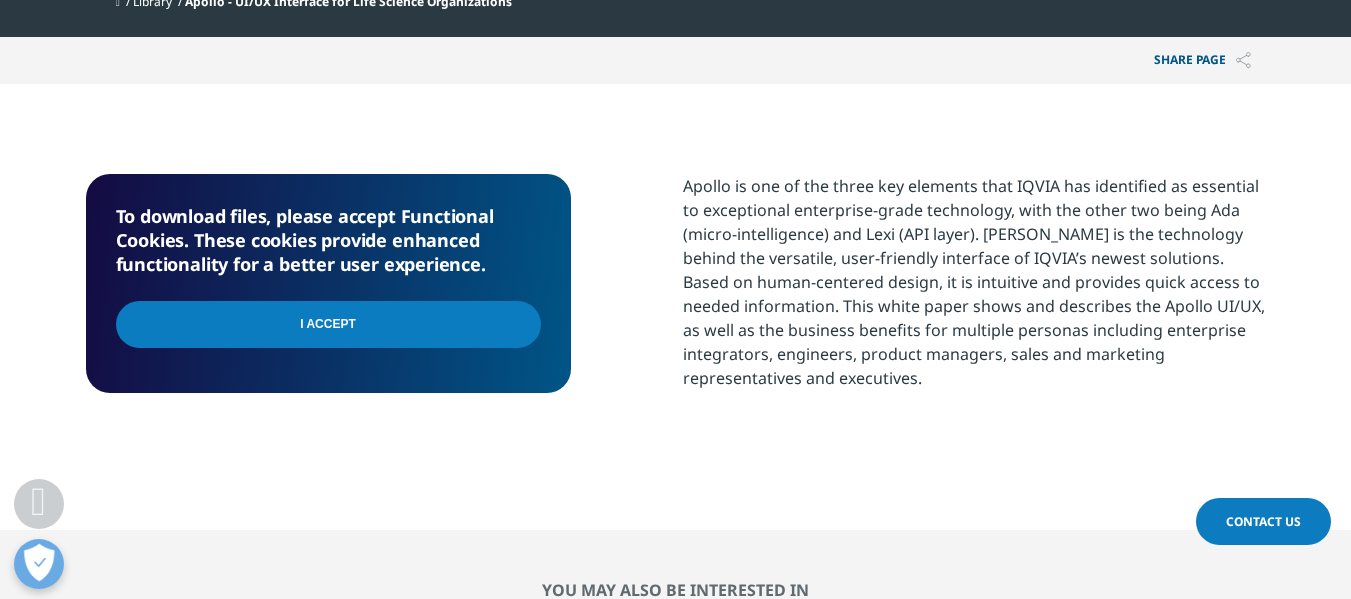 click on "I Accept" at bounding box center [328, 324] 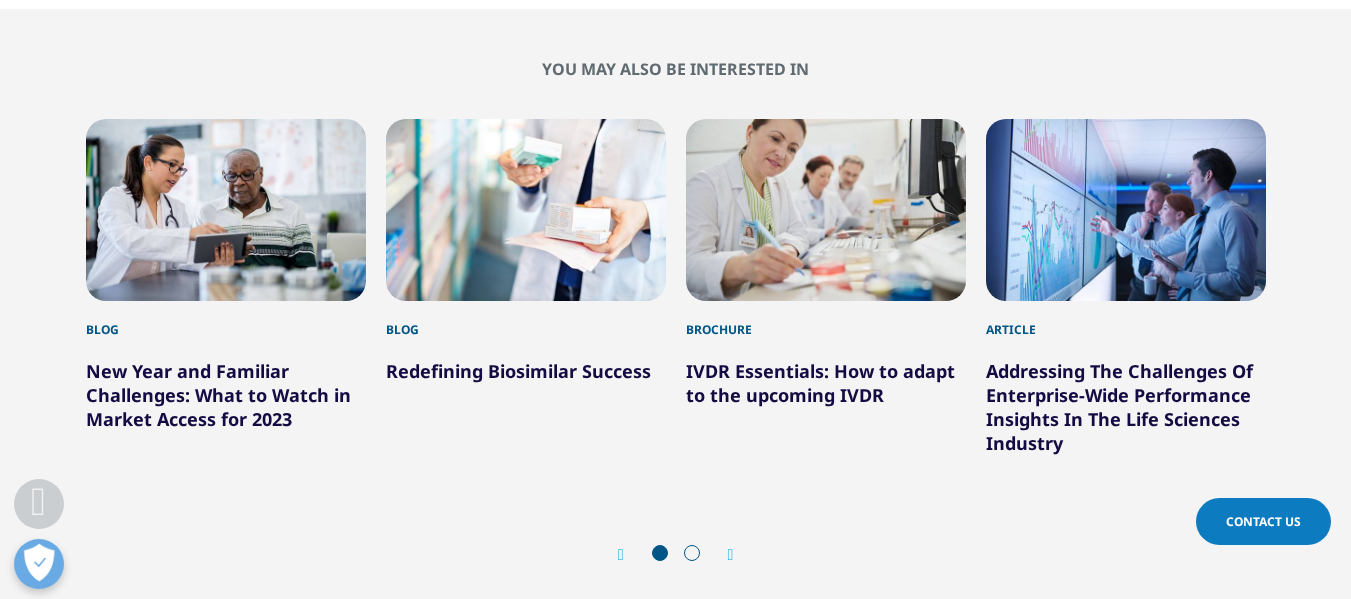 scroll, scrollTop: 1178, scrollLeft: 0, axis: vertical 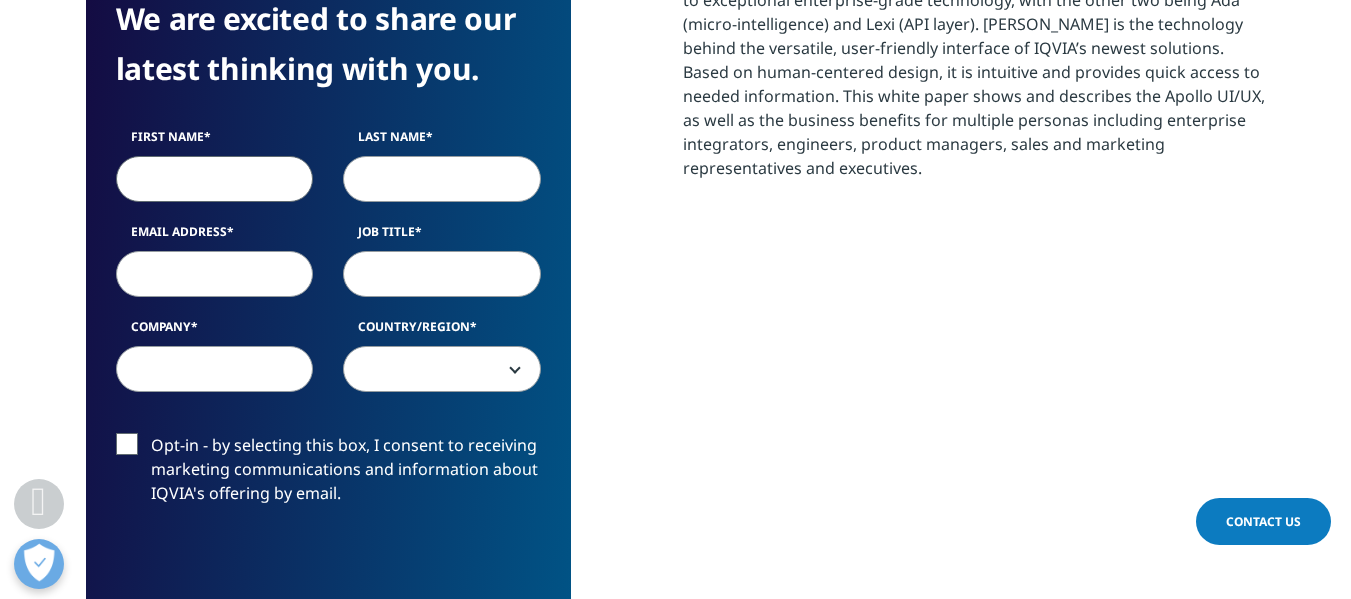 click on "First Name" at bounding box center [215, 179] 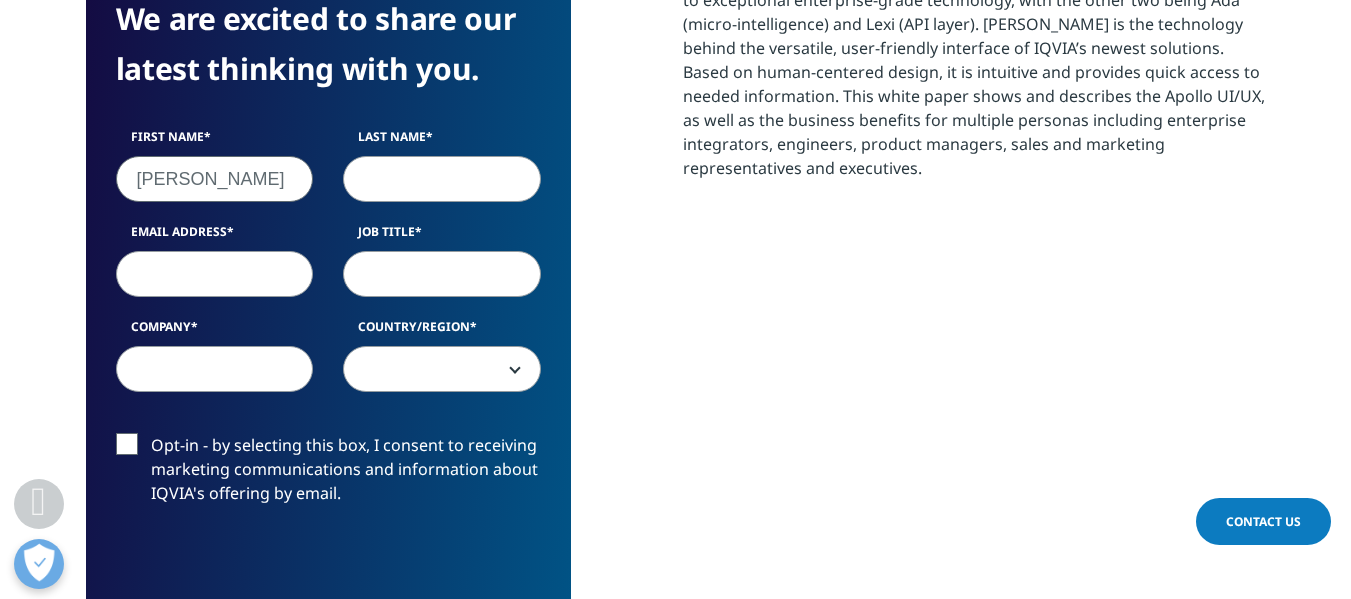 type on "Sonam" 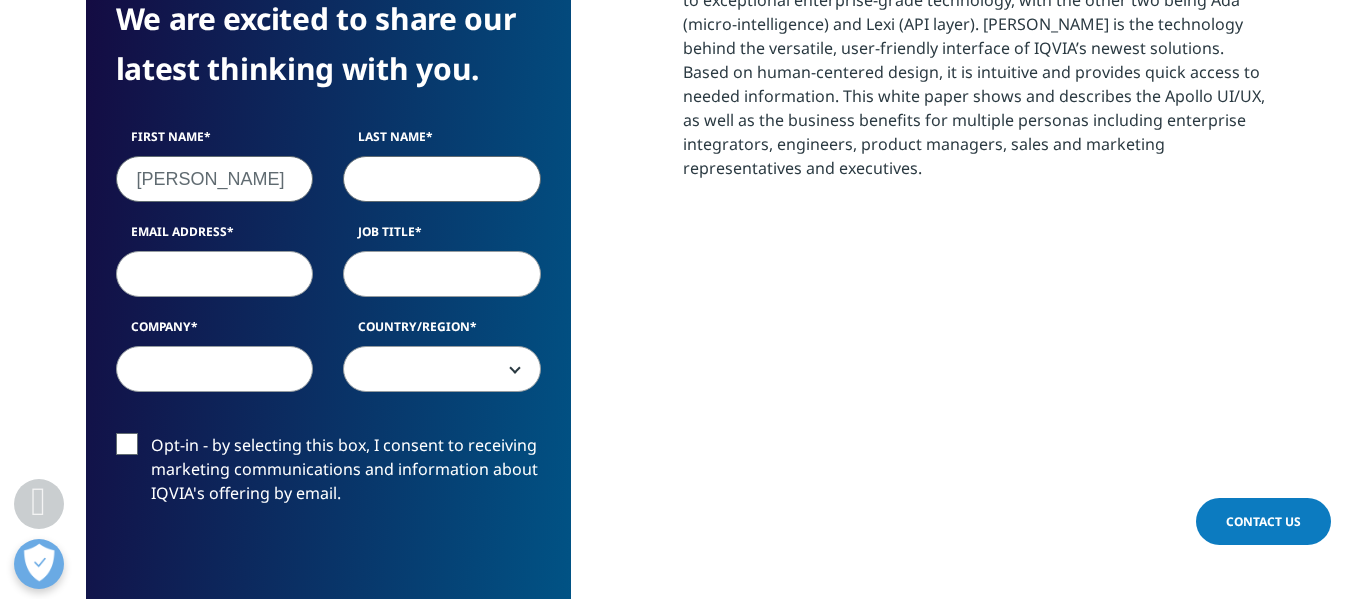 click on "Last Name" at bounding box center [442, 179] 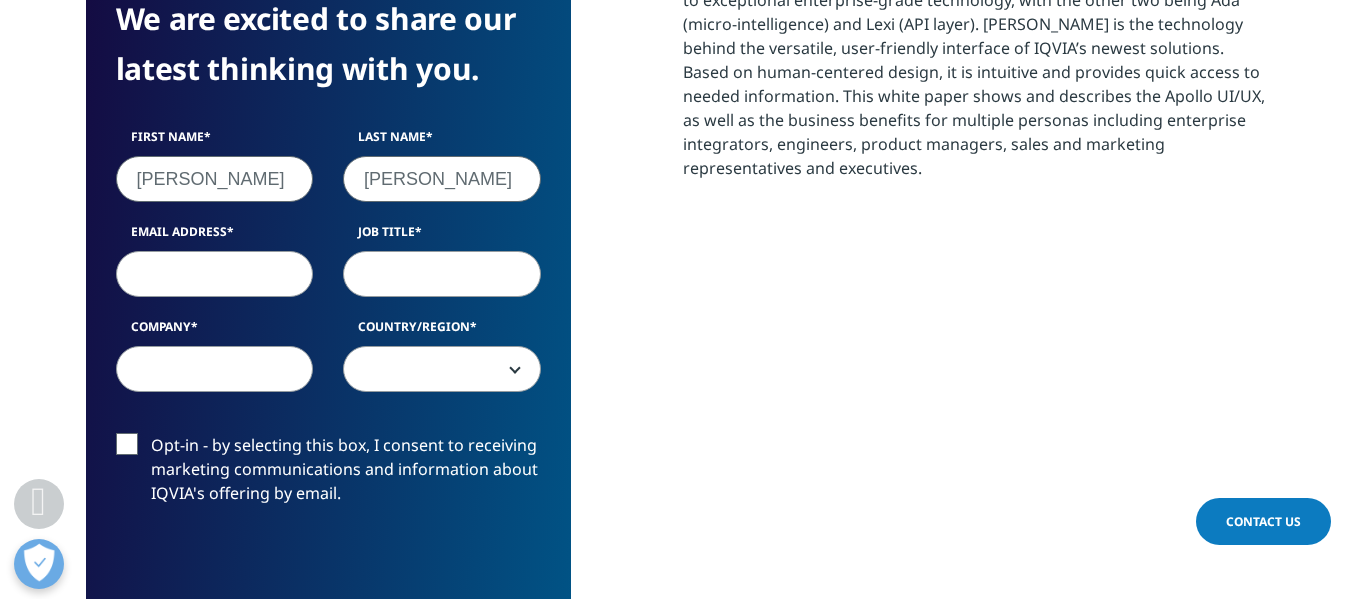 type on "Malik" 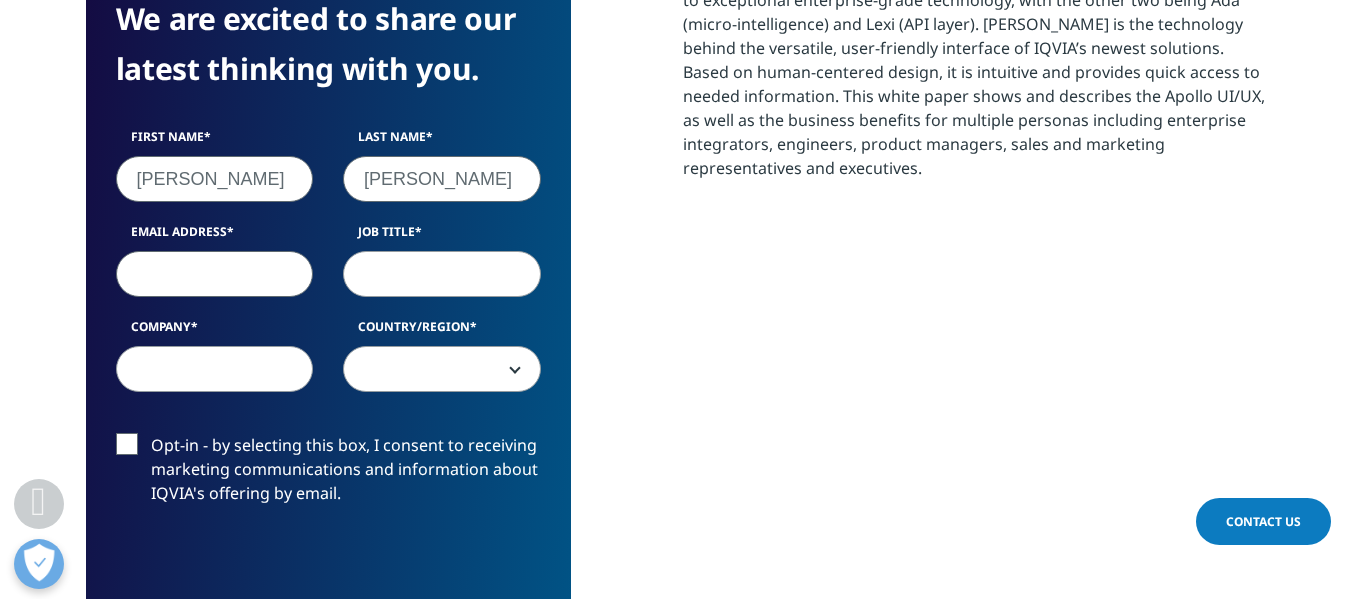 click on "Email Address" at bounding box center [215, 274] 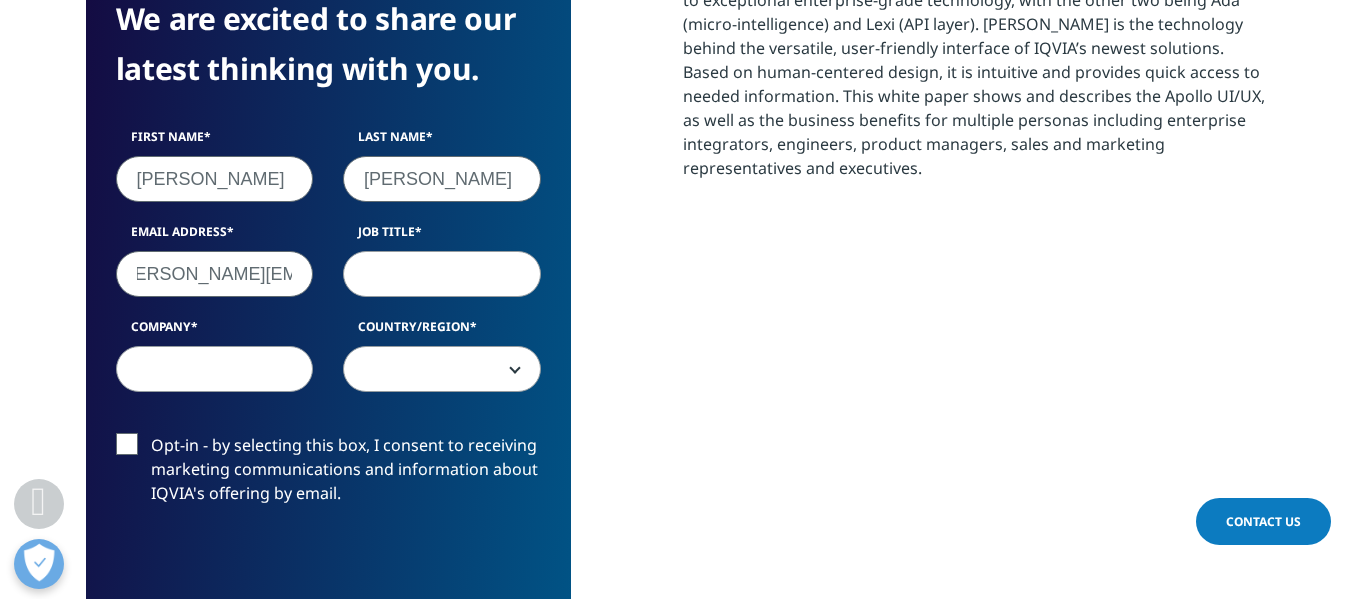 scroll, scrollTop: 0, scrollLeft: 34, axis: horizontal 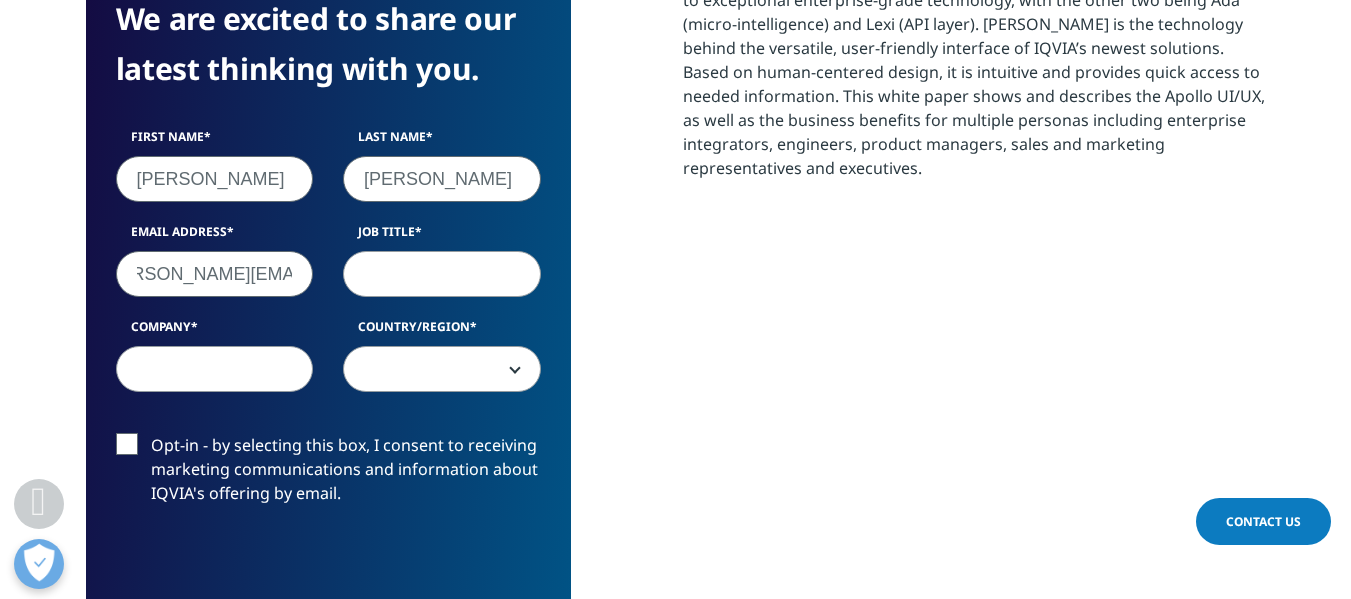 type on "sonam.malik@wns.com" 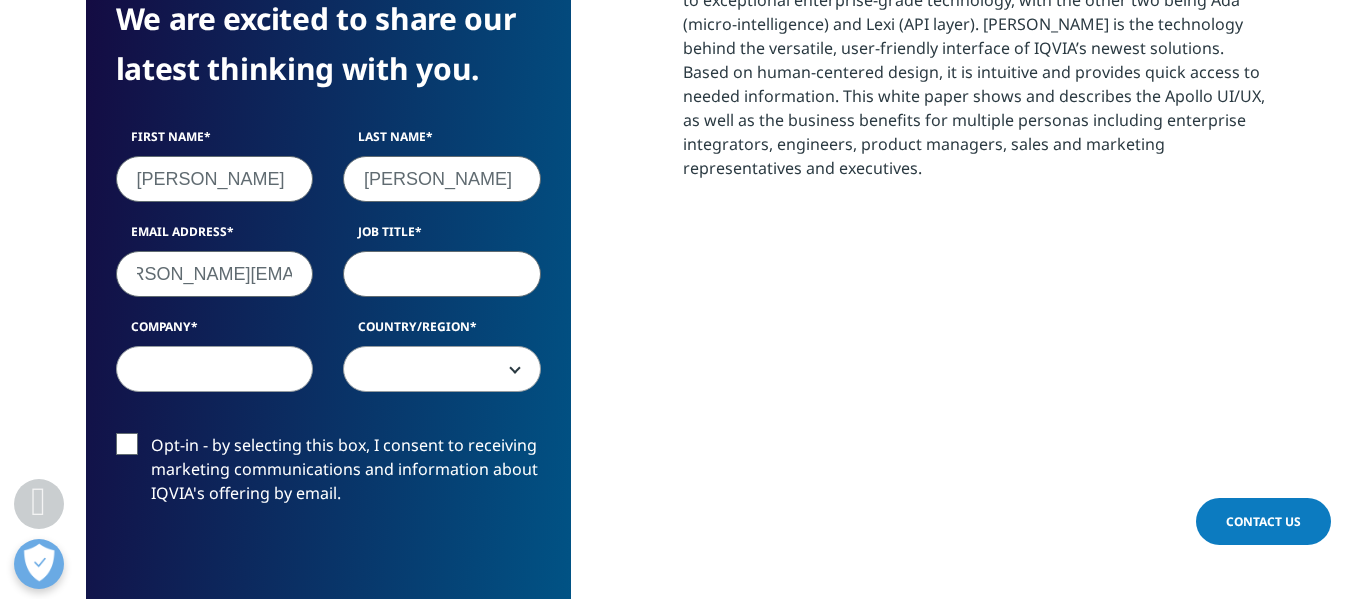 scroll, scrollTop: 0, scrollLeft: 0, axis: both 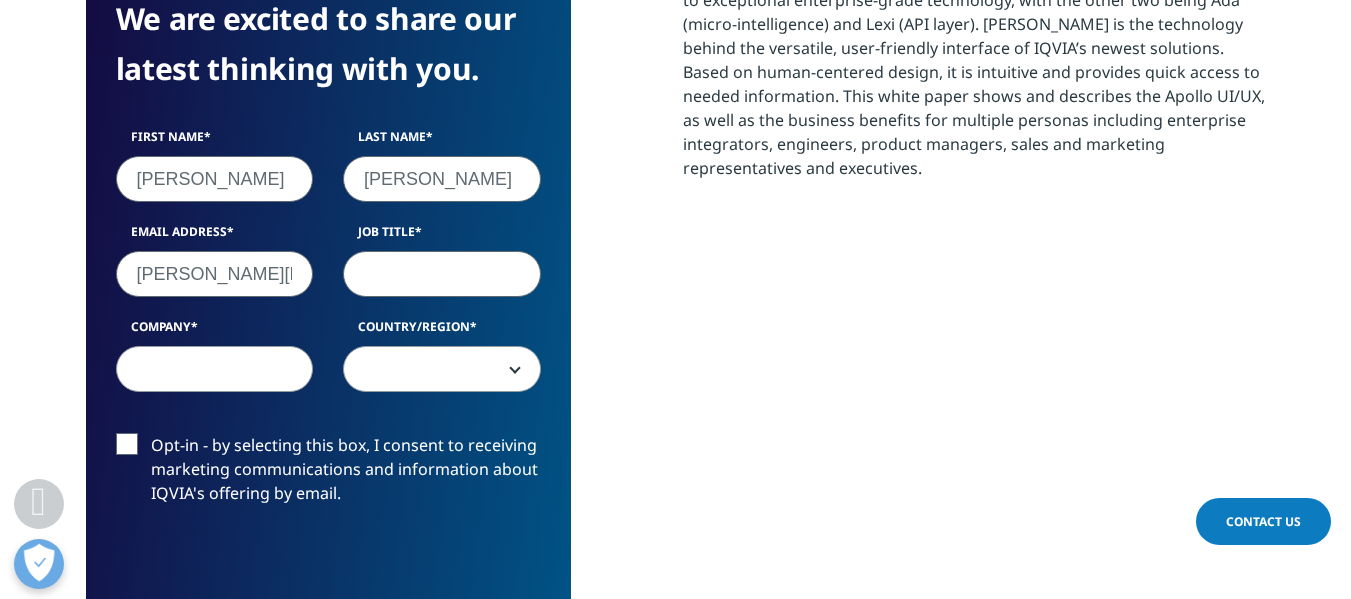 click on "Job Title" at bounding box center [442, 274] 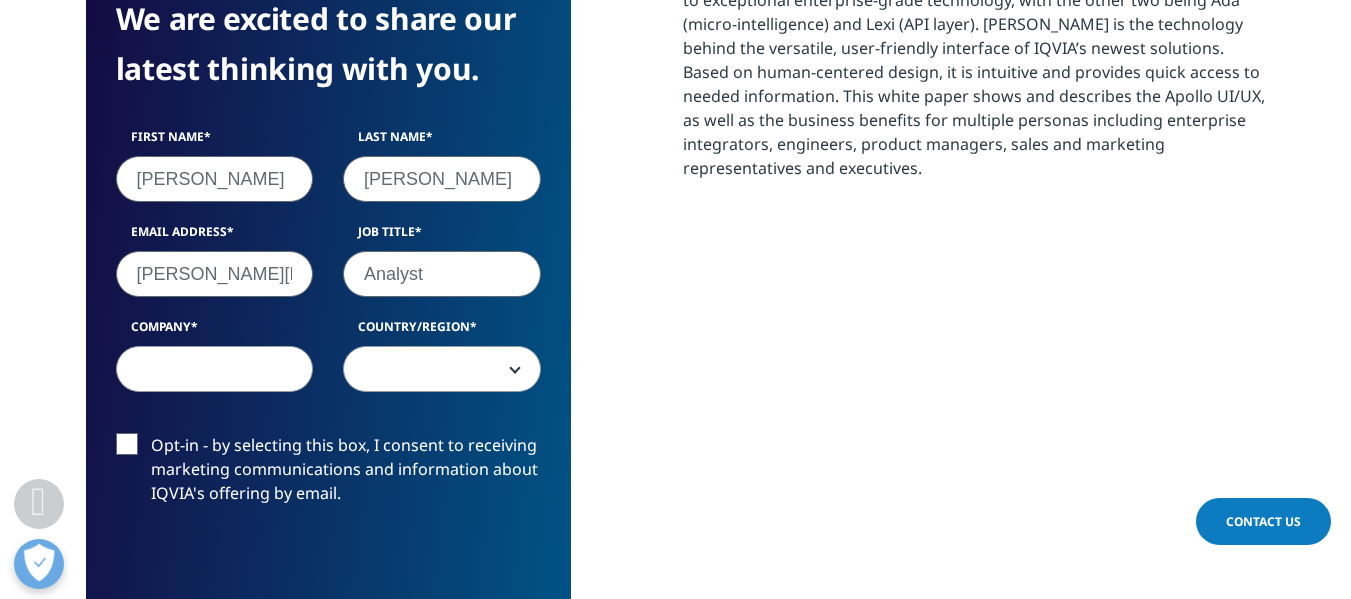 type on "Analyst" 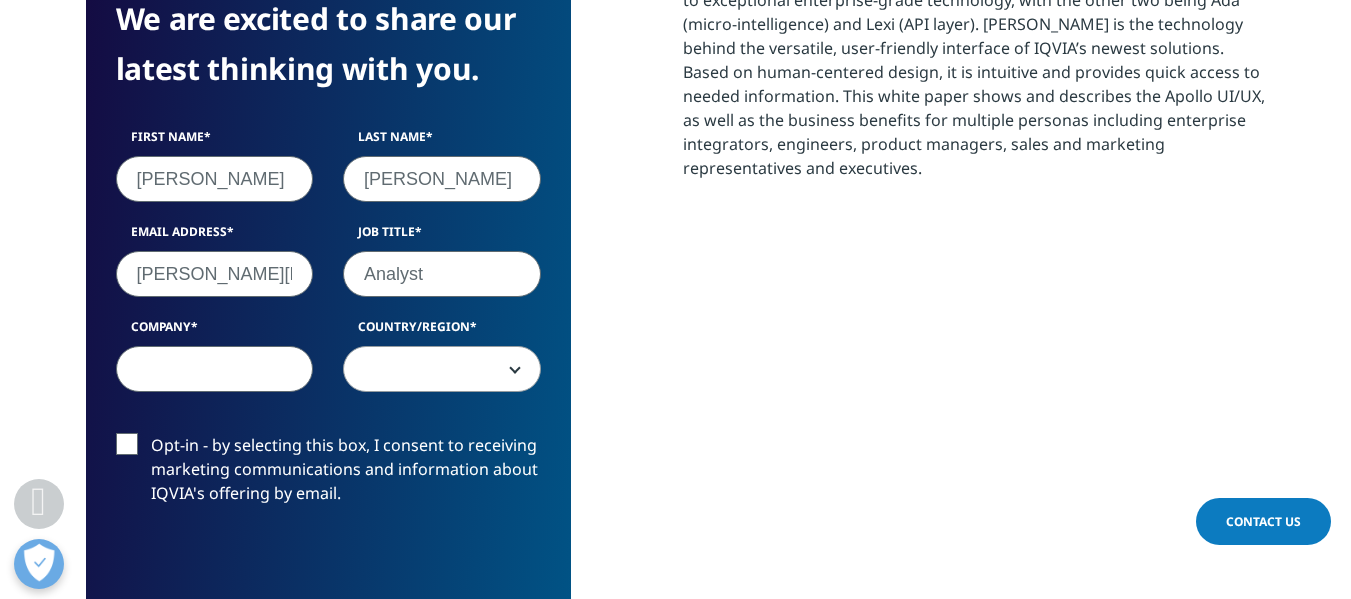 click on "Company" at bounding box center (215, 369) 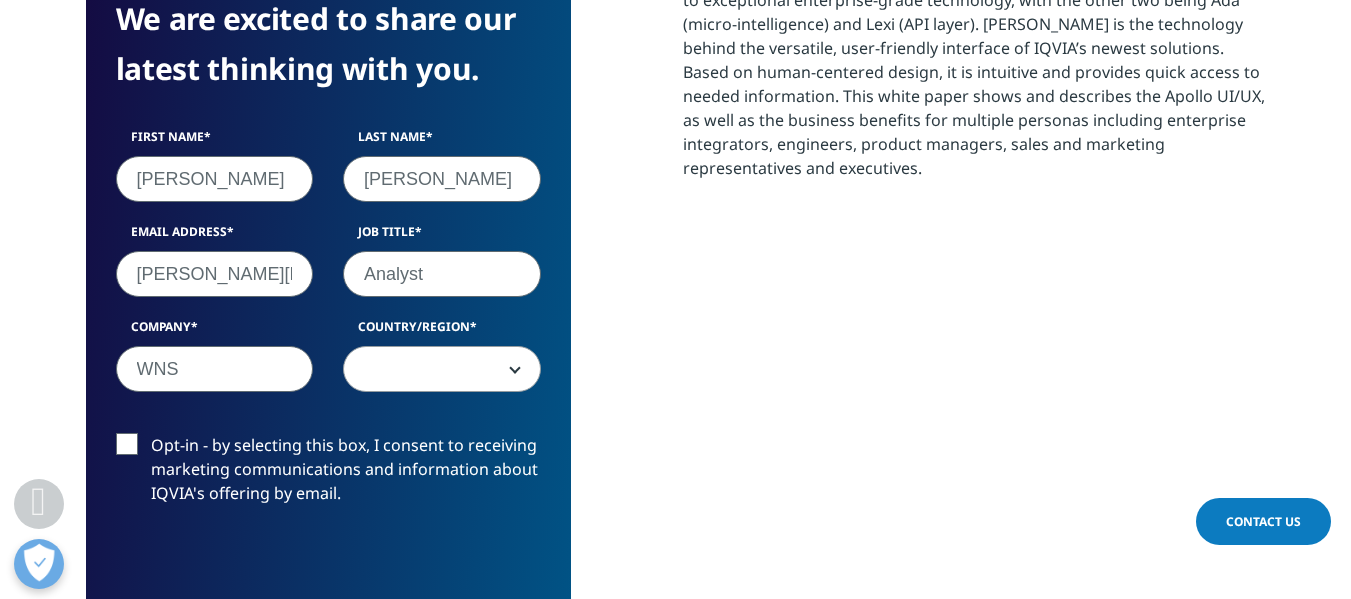 type on "WNS" 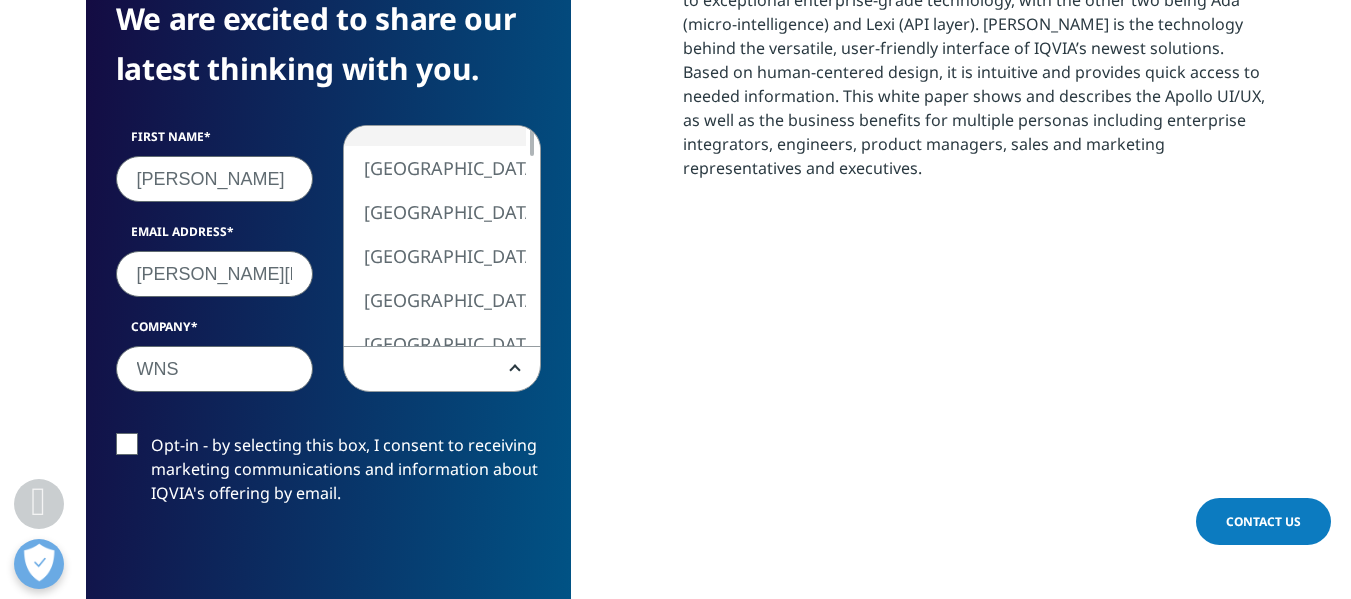 click at bounding box center [442, 370] 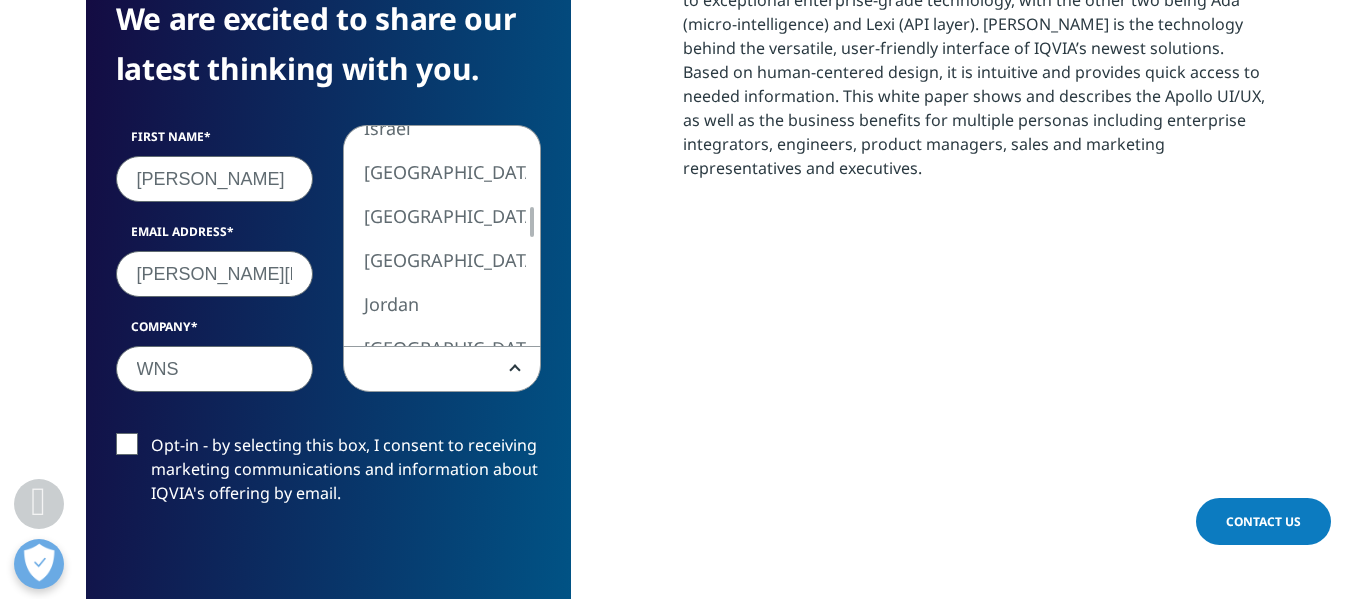 select on "[GEOGRAPHIC_DATA]" 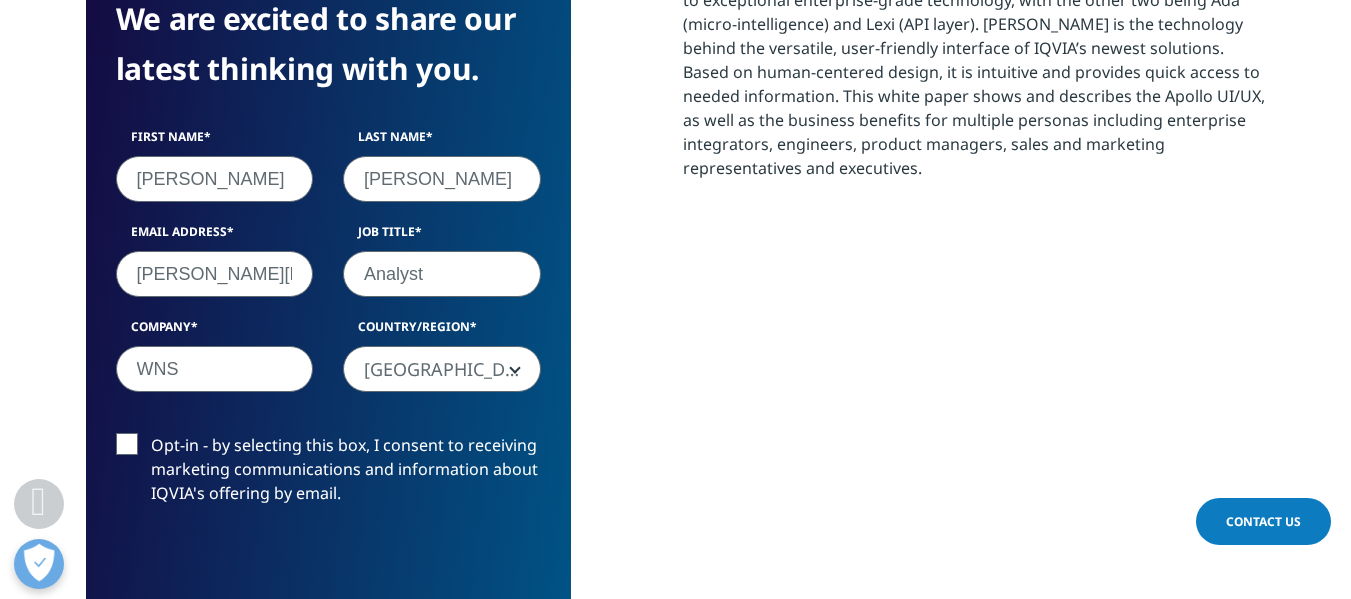 click on "Opt-in - by selecting this box, I consent to receiving marketing communications and information about IQVIA's offering by email." at bounding box center [328, 474] 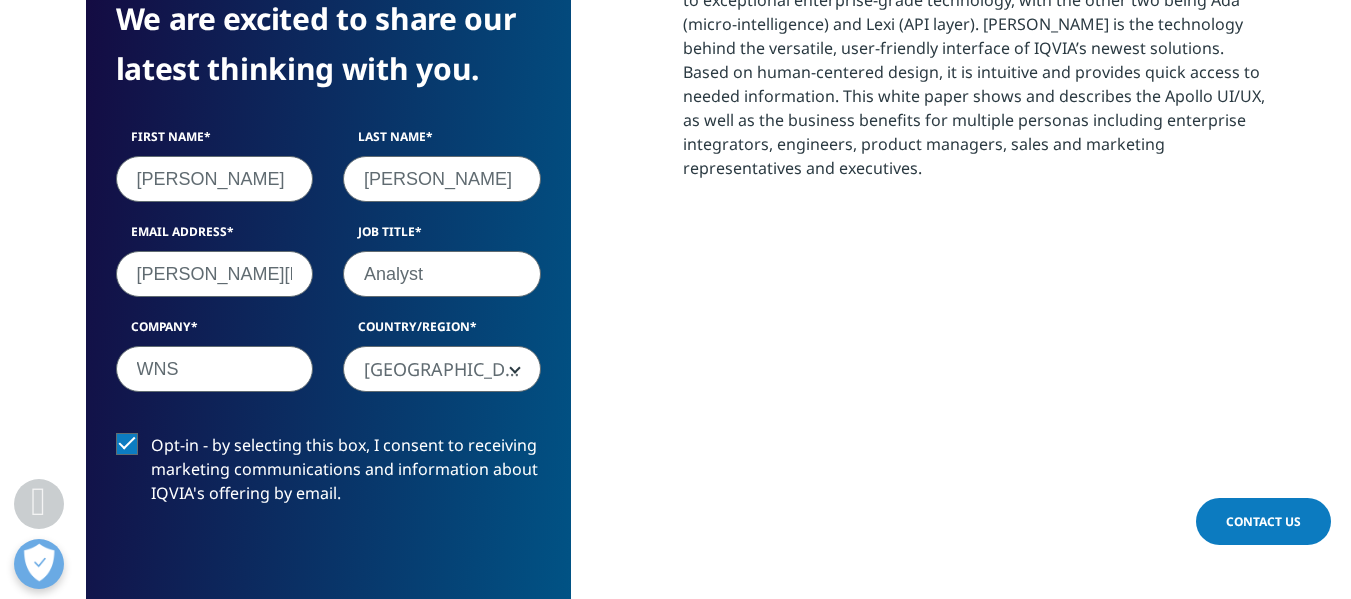 click on "Opt-in - by selecting this box, I consent to receiving marketing communications and information about IQVIA's offering by email." at bounding box center [328, 474] 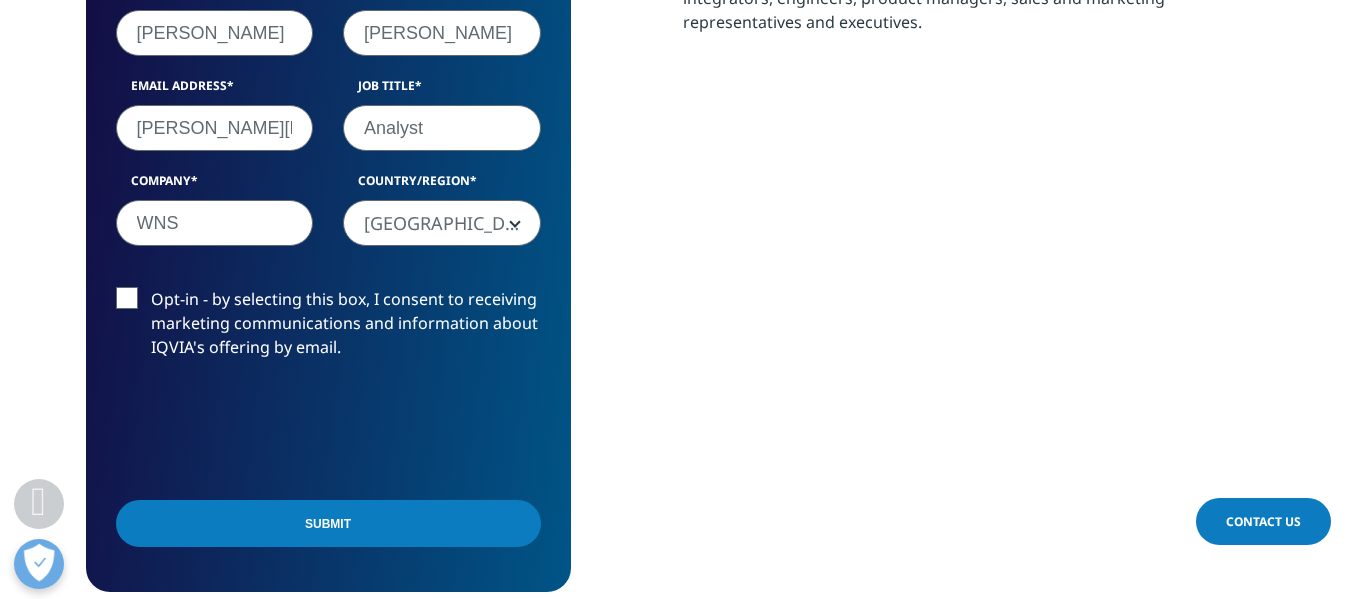 scroll, scrollTop: 1053, scrollLeft: 0, axis: vertical 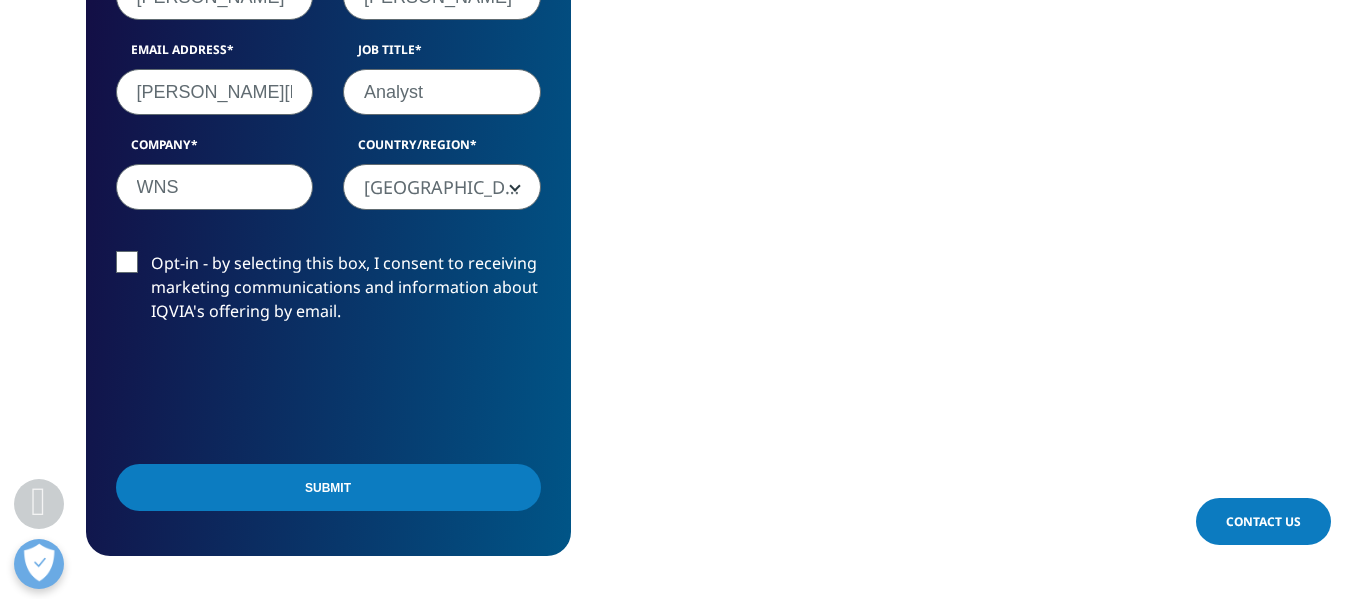 click on "Submit" at bounding box center (328, 487) 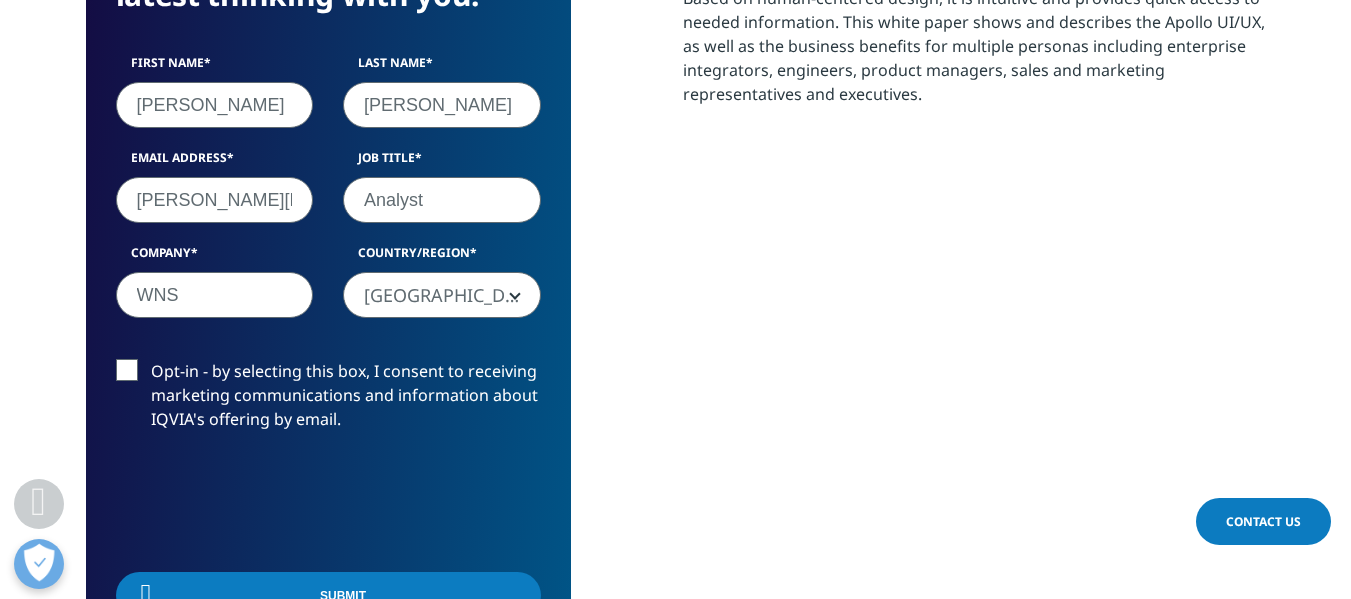 scroll, scrollTop: 865, scrollLeft: 0, axis: vertical 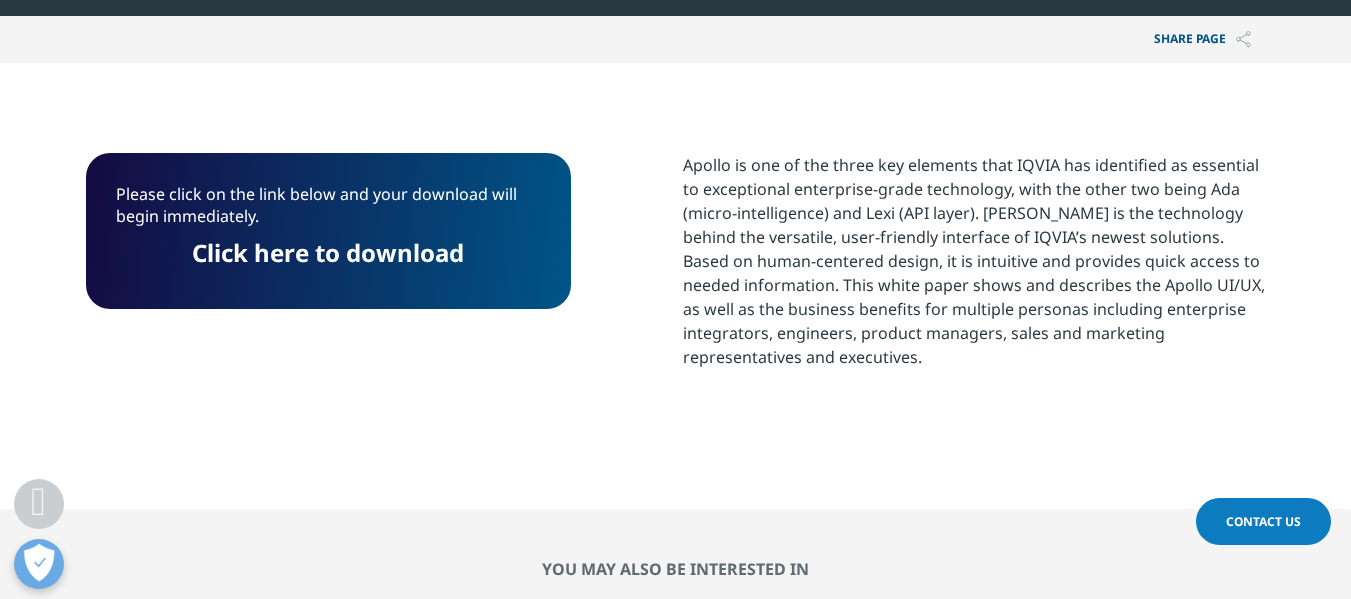 click on "Click here to download" at bounding box center [328, 252] 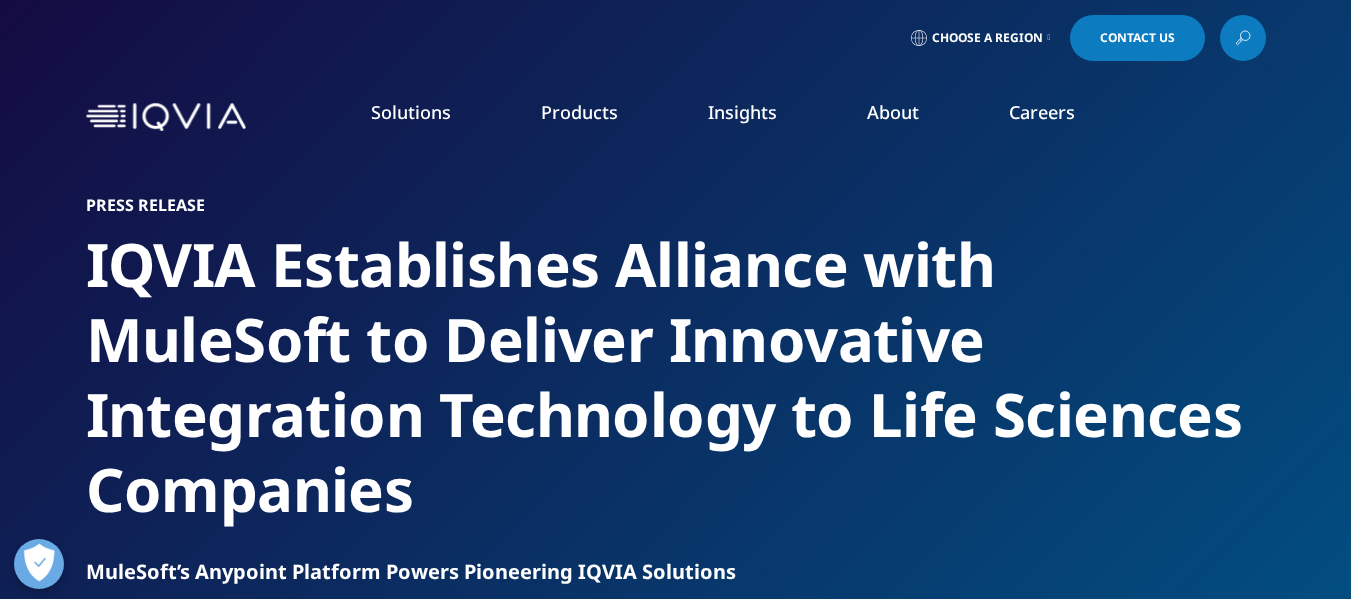 scroll, scrollTop: 0, scrollLeft: 0, axis: both 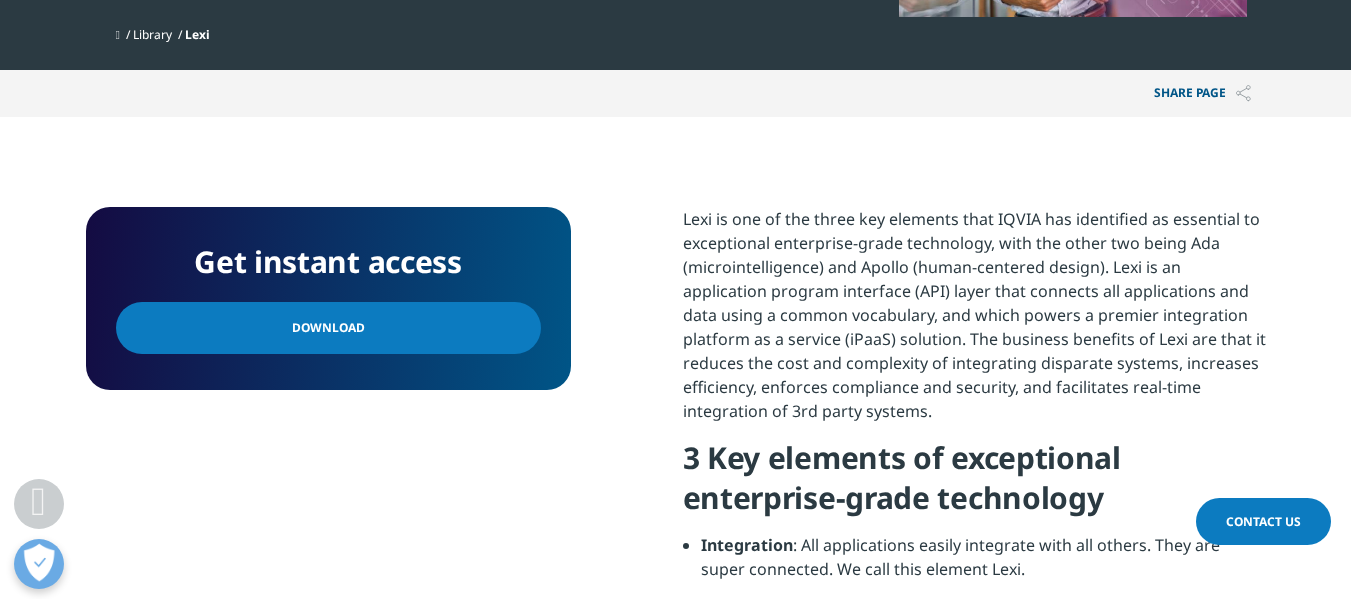 click on "Download" at bounding box center (328, 328) 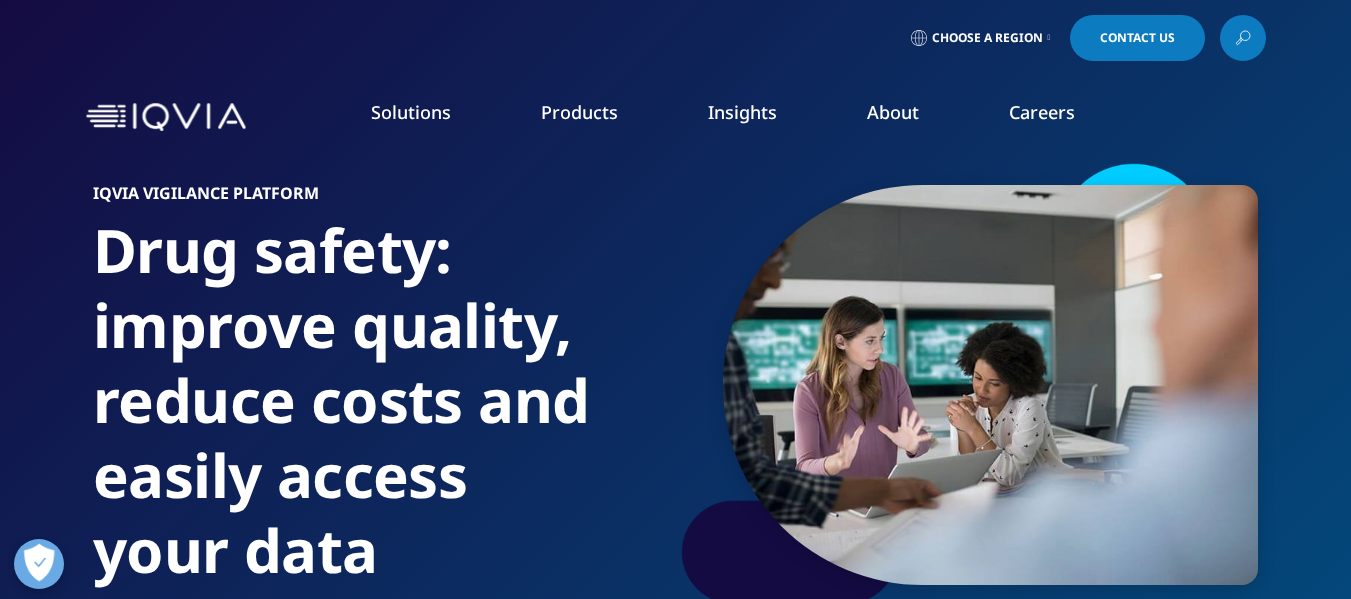 scroll, scrollTop: 0, scrollLeft: 0, axis: both 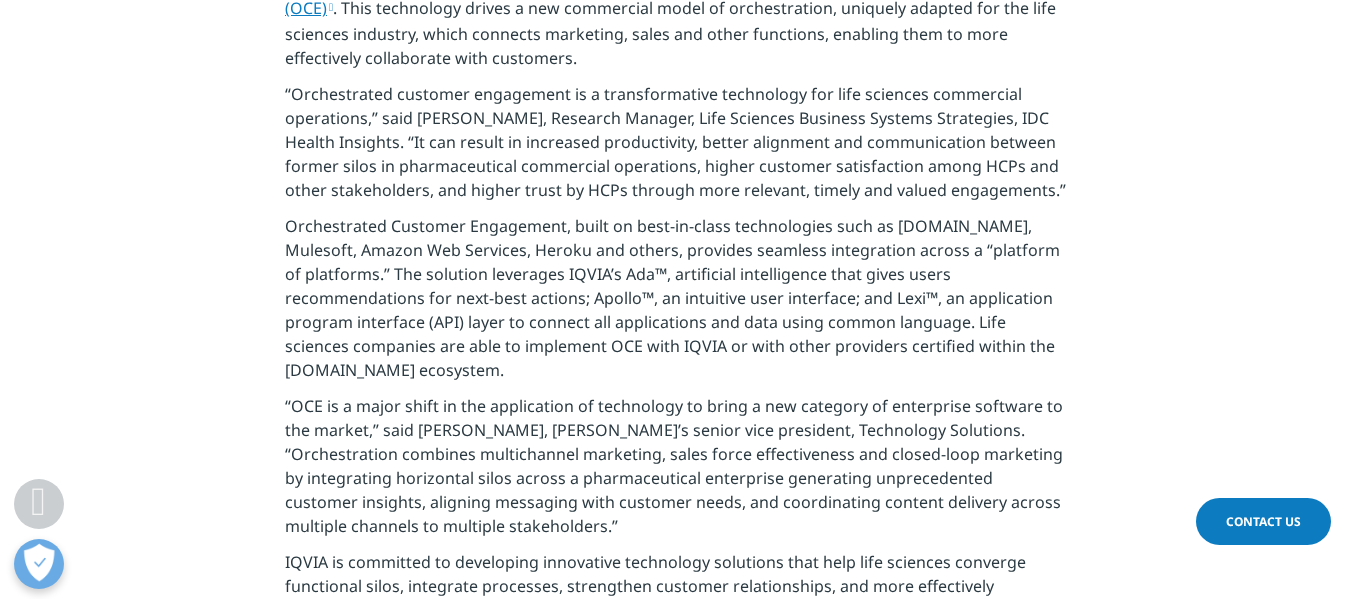 click on "Orchestrated Customer Engagement, built on best-in-class technologies such as Salesforce.com, Mulesoft, Amazon Web Services, Heroku and others, provides seamless integration across a “platform of platforms.” The solution leverages IQVIA’s Ada™, artificial intelligence that gives users recommendations for next-best actions; Apollo™, an intuitive user interface; and Lexi™, an application program interface (API) layer to connect all applications and data using common language. Life sciences companies are able to implement OCE with IQVIA or with other providers certified within the Salesforce.com ecosystem." at bounding box center [675, 304] 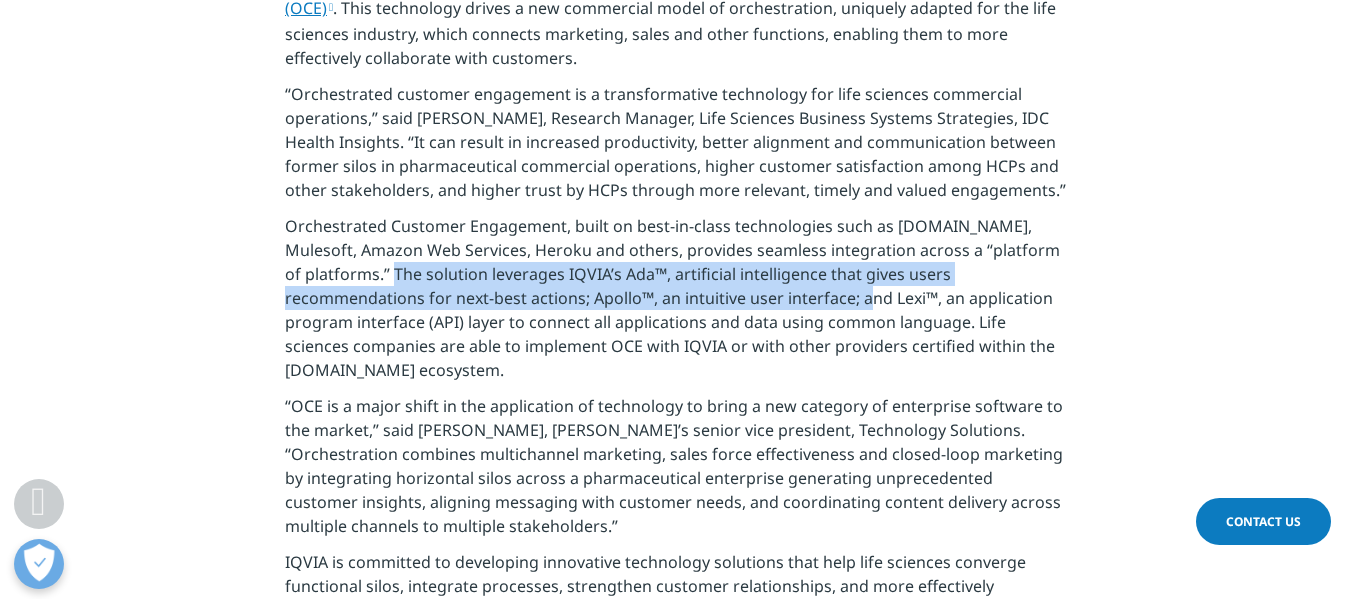 drag, startPoint x: 381, startPoint y: 266, endPoint x: 854, endPoint y: 288, distance: 473.51135 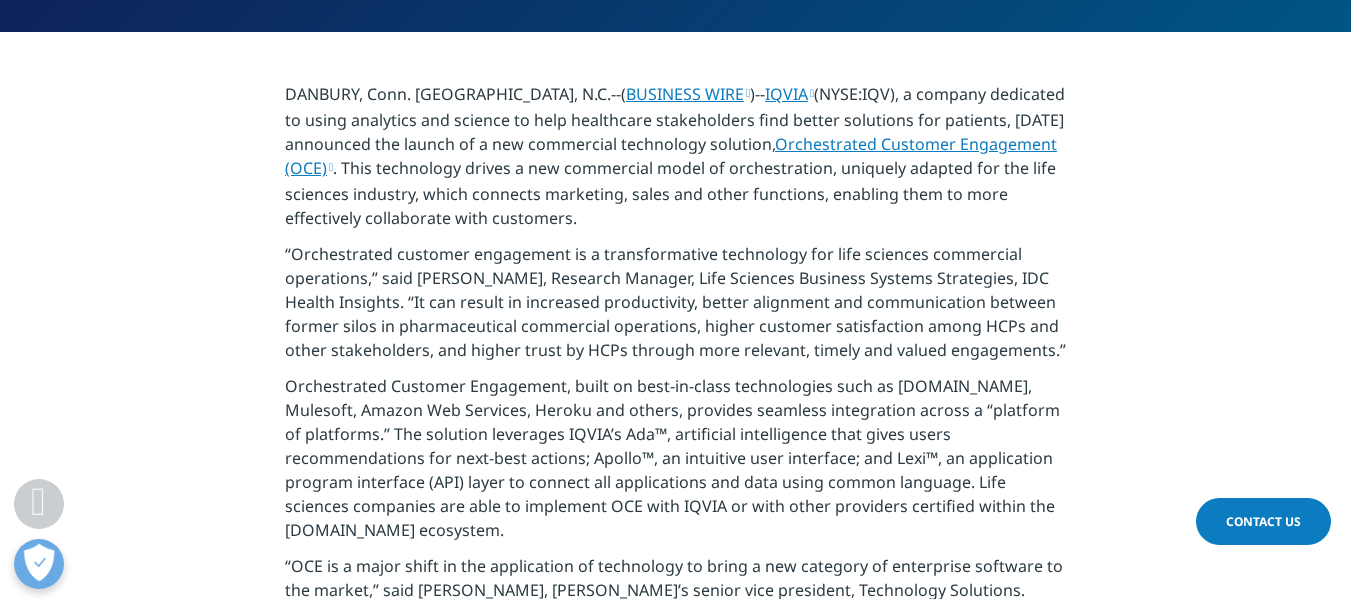 scroll, scrollTop: 675, scrollLeft: 0, axis: vertical 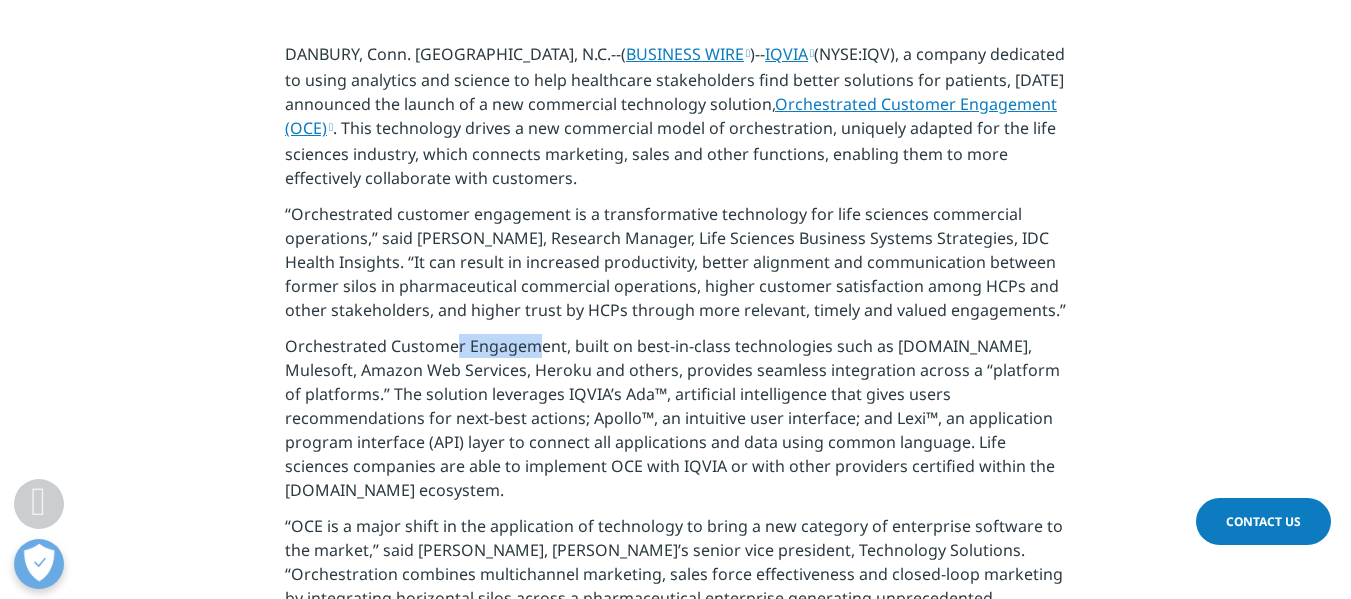 drag, startPoint x: 446, startPoint y: 354, endPoint x: 521, endPoint y: 350, distance: 75.10659 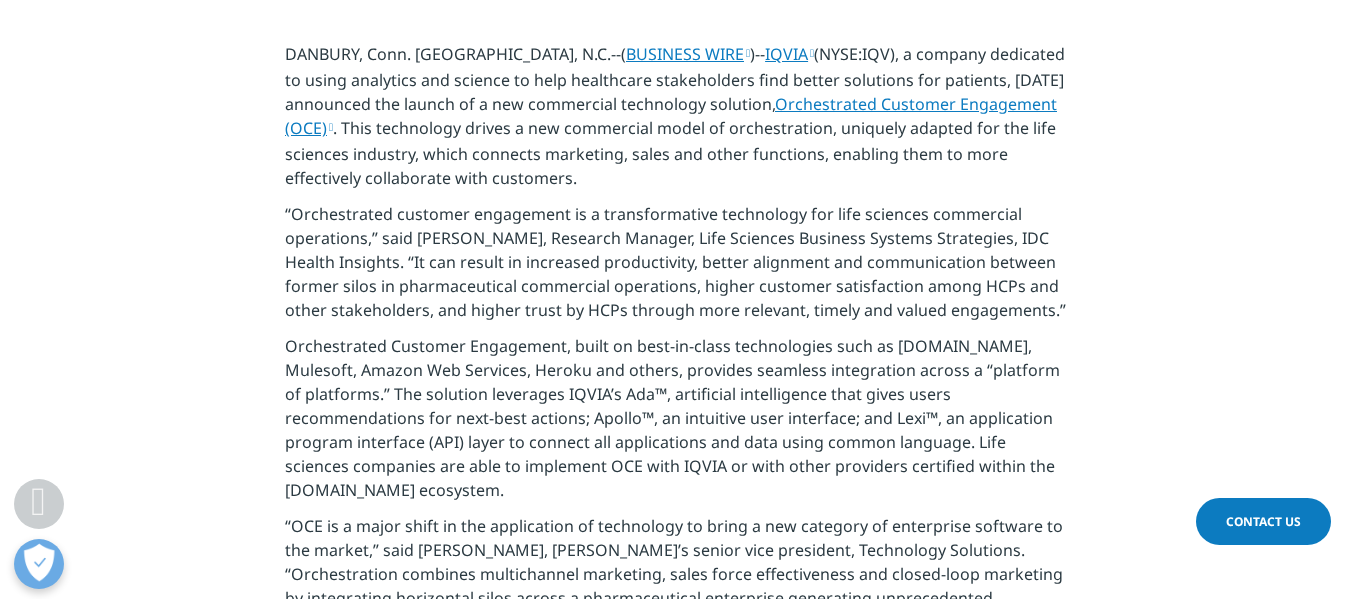drag, startPoint x: 417, startPoint y: 395, endPoint x: 513, endPoint y: 502, distance: 143.75327 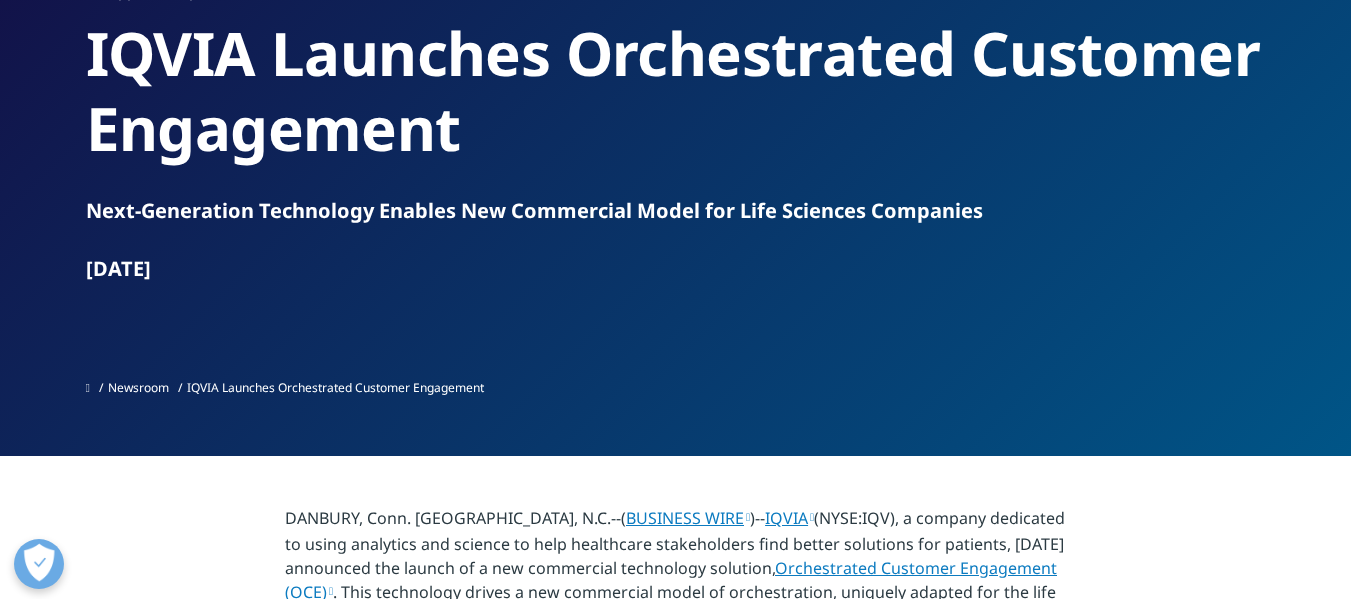 scroll, scrollTop: 201, scrollLeft: 0, axis: vertical 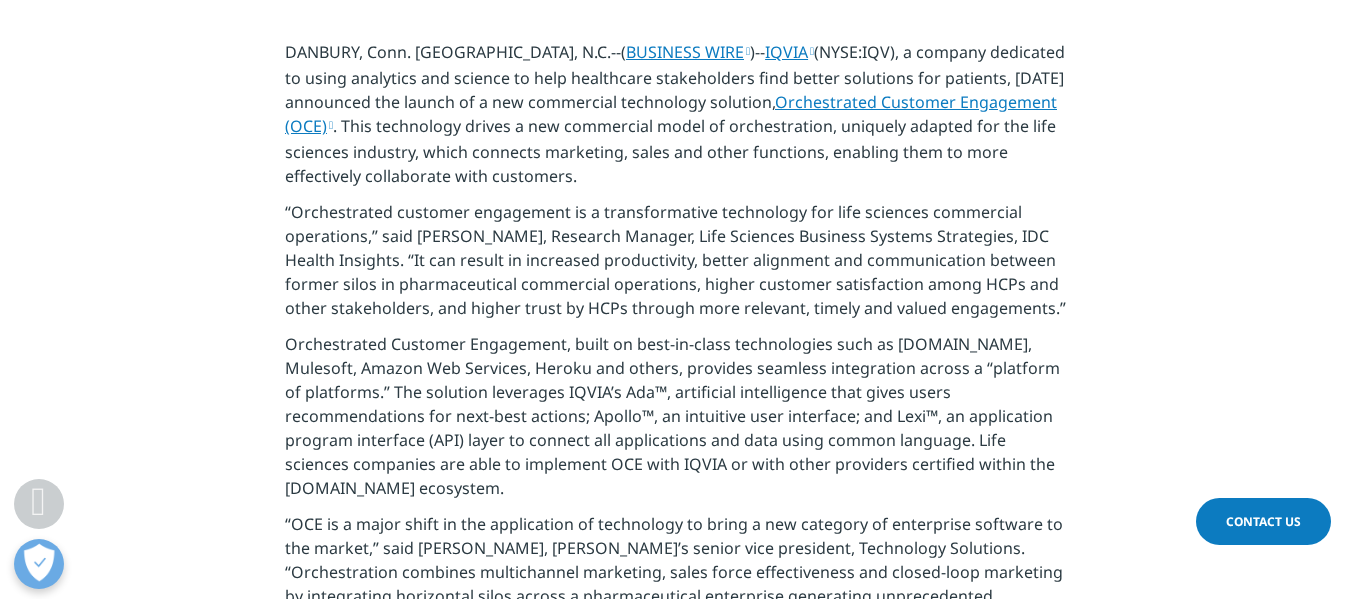 click on "Orchestrated Customer Engagement, built on best-in-class technologies such as Salesforce.com, Mulesoft, Amazon Web Services, Heroku and others, provides seamless integration across a “platform of platforms.” The solution leverages IQVIA’s Ada™, artificial intelligence that gives users recommendations for next-best actions; Apollo™, an intuitive user interface; and Lexi™, an application program interface (API) layer to connect all applications and data using common language. Life sciences companies are able to implement OCE with IQVIA or with other providers certified within the Salesforce.com ecosystem." at bounding box center [675, 422] 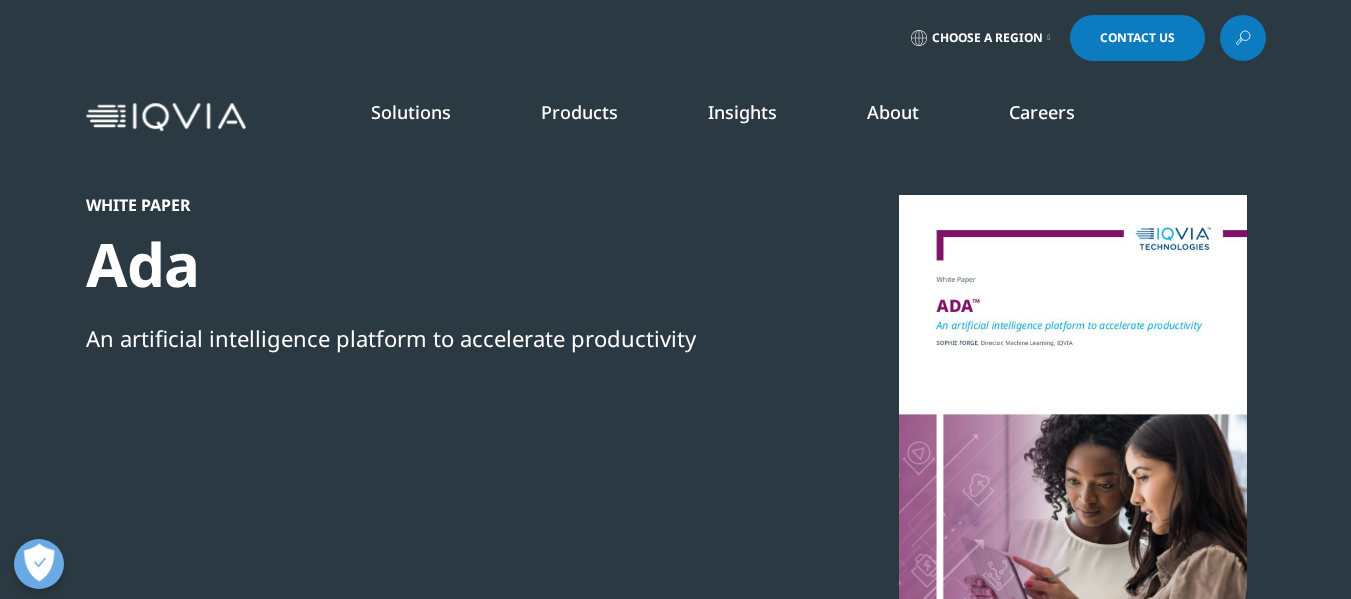 scroll, scrollTop: 0, scrollLeft: 0, axis: both 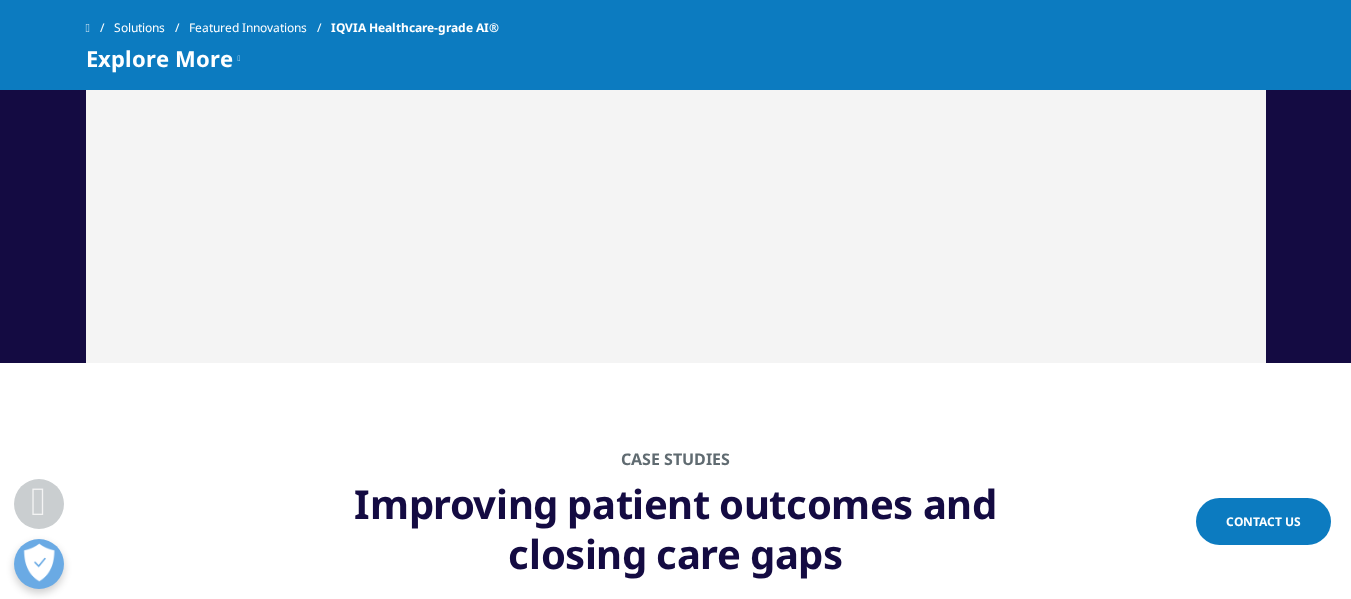 drag, startPoint x: 1365, startPoint y: 227, endPoint x: 1365, endPoint y: 405, distance: 178 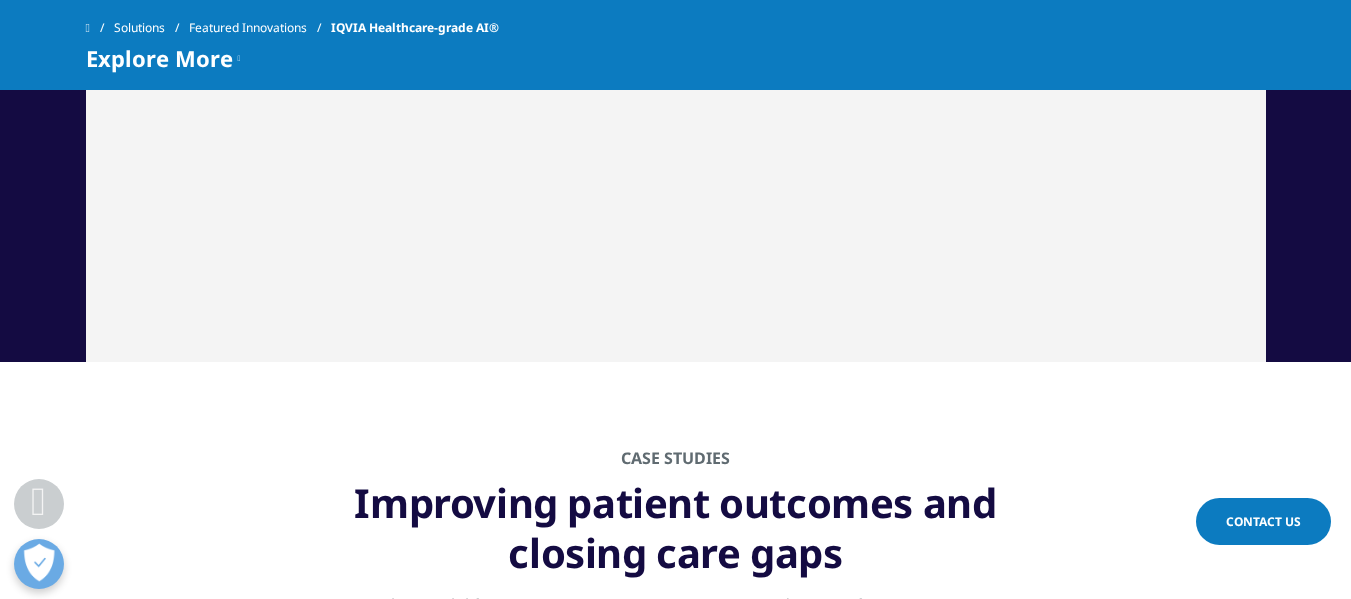 click on "Clear Search Loading
Choose a Region
Contact Us" at bounding box center (675, -1398) 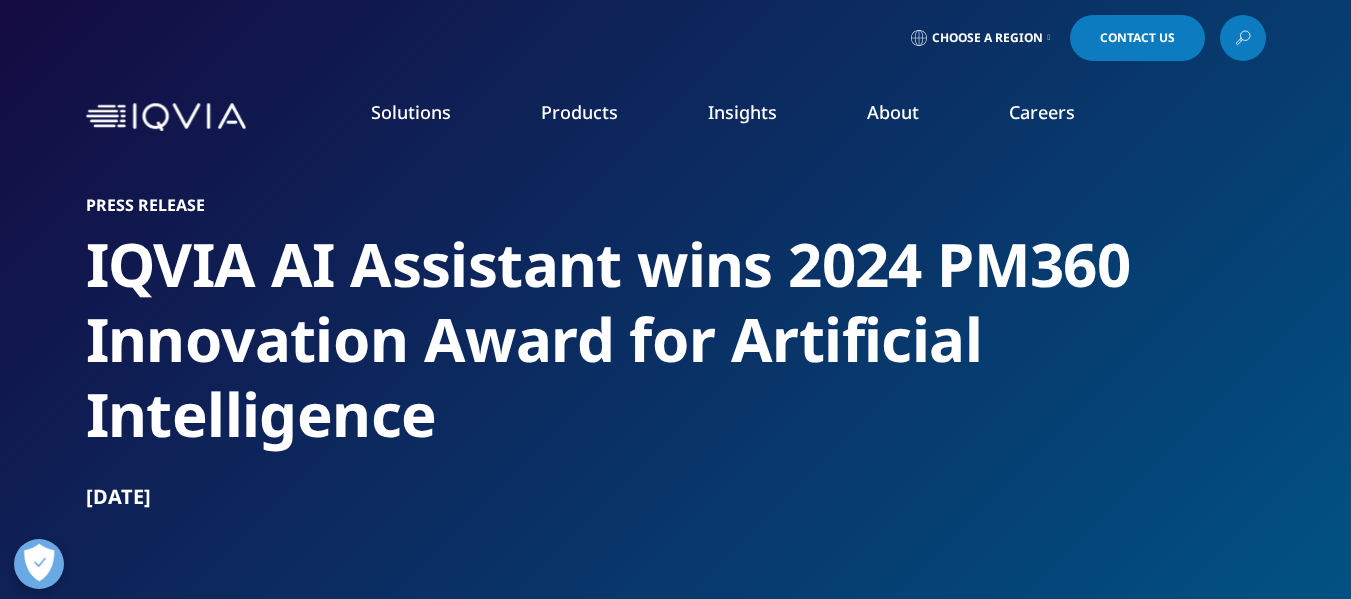 scroll, scrollTop: 0, scrollLeft: 0, axis: both 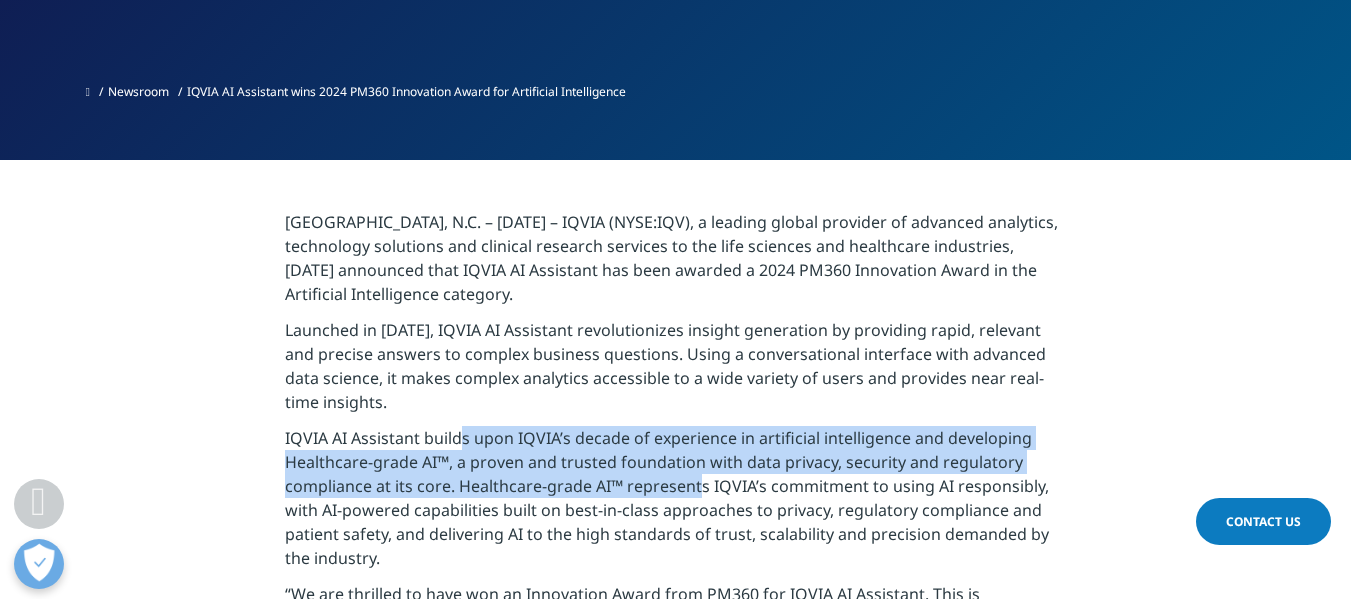 drag, startPoint x: 453, startPoint y: 444, endPoint x: 685, endPoint y: 492, distance: 236.91348 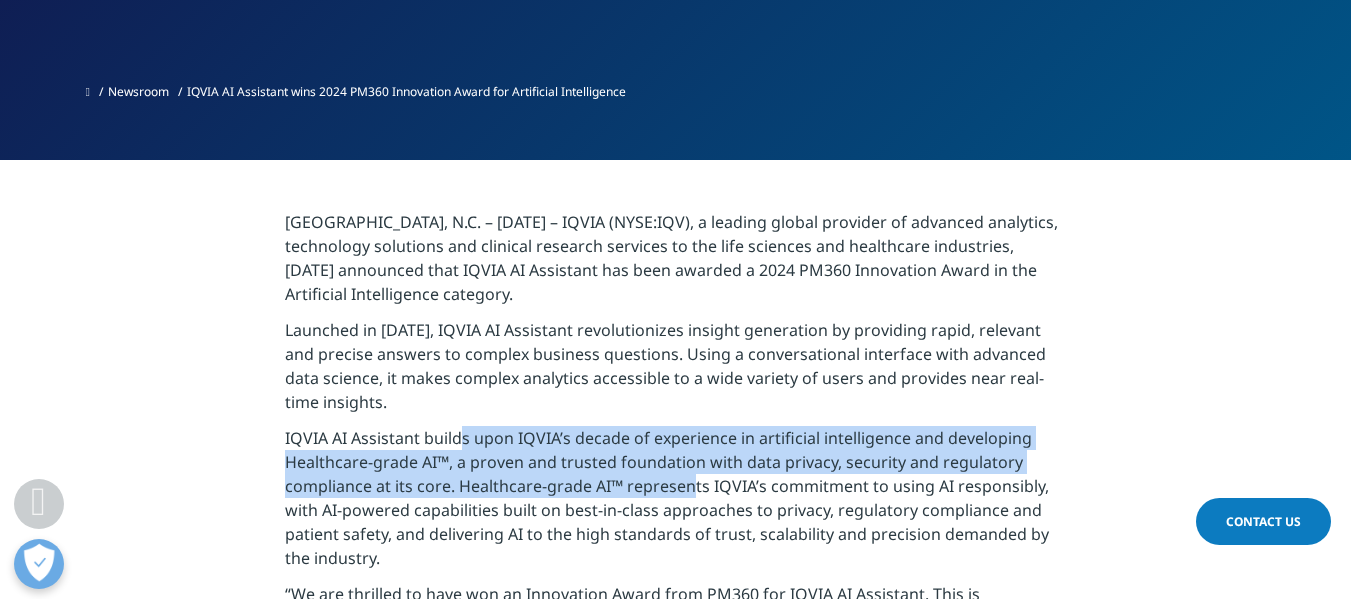 click on "IQVIA AI Assistant builds upon IQVIA’s decade of experience in artificial intelligence and developing Healthcare-grade AI™, a proven and trusted foundation with data privacy, security and regulatory compliance at its core. Healthcare-grade AI™ represents IQVIA’s commitment to using AI responsibly, with AI-powered capabilities built on best-in-class approaches to privacy, regulatory compliance and patient safety, and delivering AI to the high standards of trust, scalability and precision demanded by the industry." at bounding box center [675, 504] 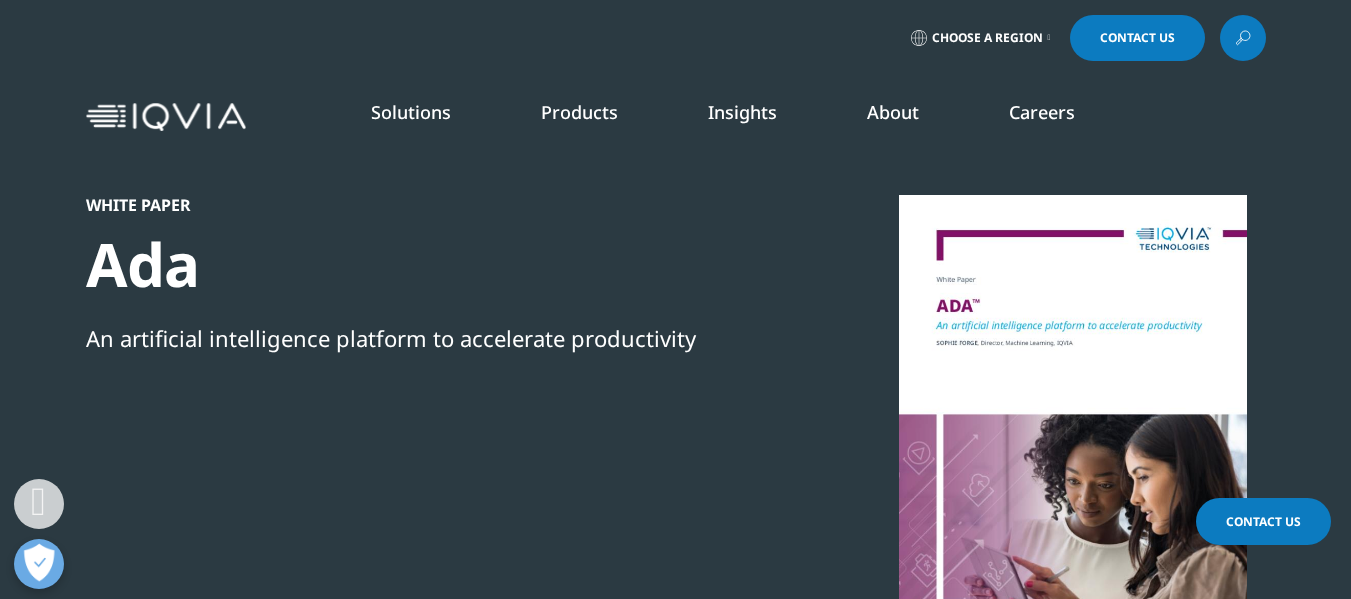 scroll, scrollTop: 524, scrollLeft: 0, axis: vertical 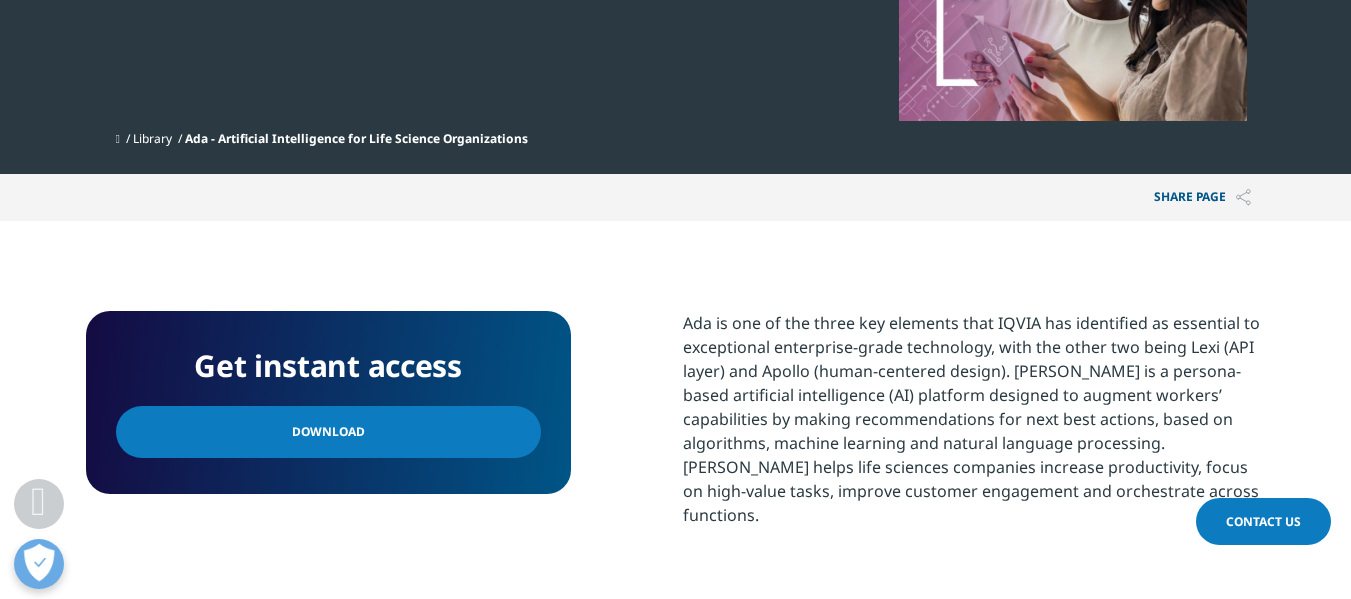 drag, startPoint x: 0, startPoint y: 0, endPoint x: 1365, endPoint y: 231, distance: 1384.4082 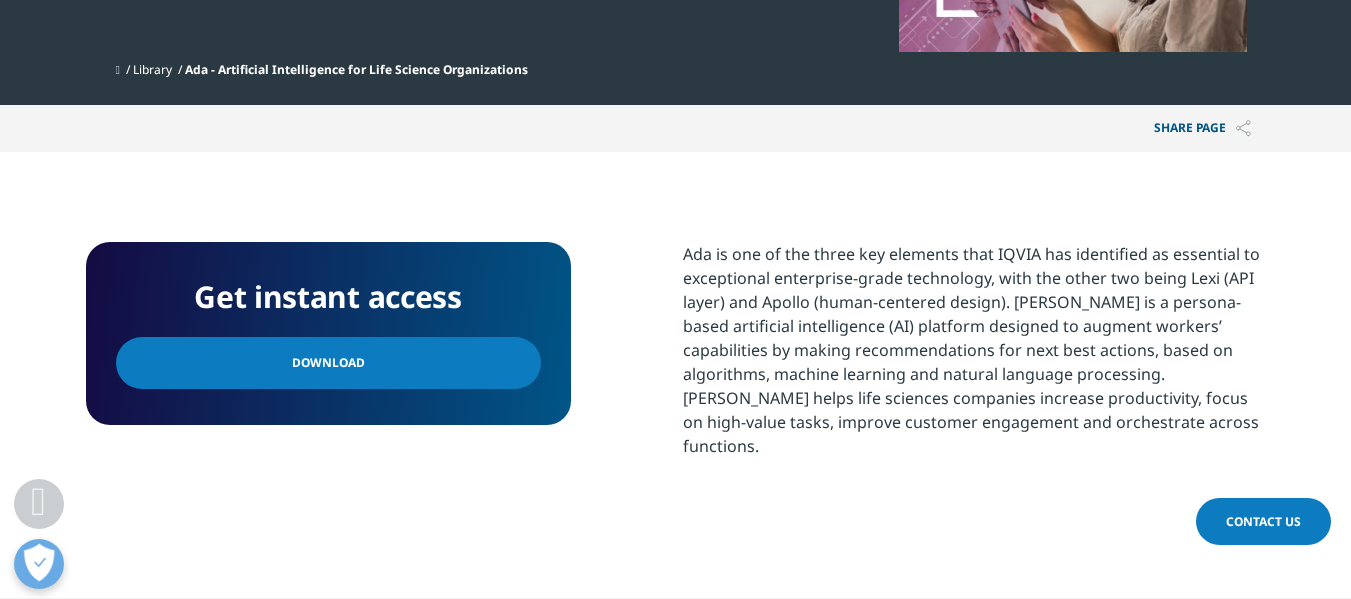 click on "Download" at bounding box center [328, 363] 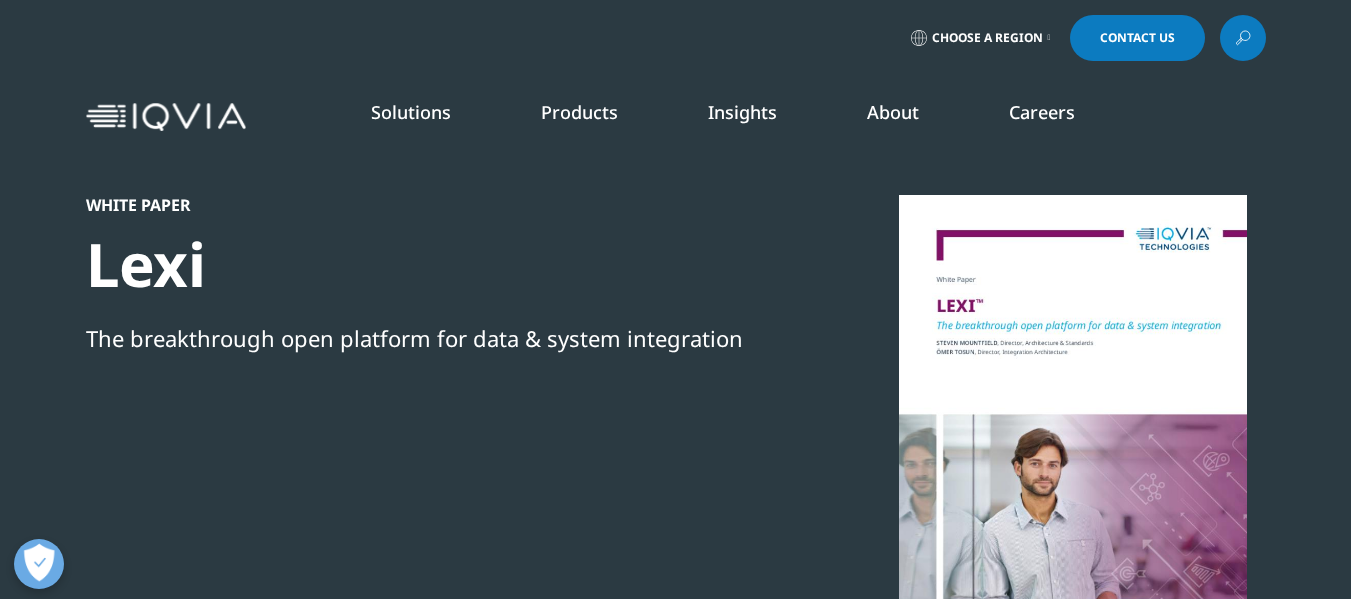 scroll, scrollTop: 0, scrollLeft: 0, axis: both 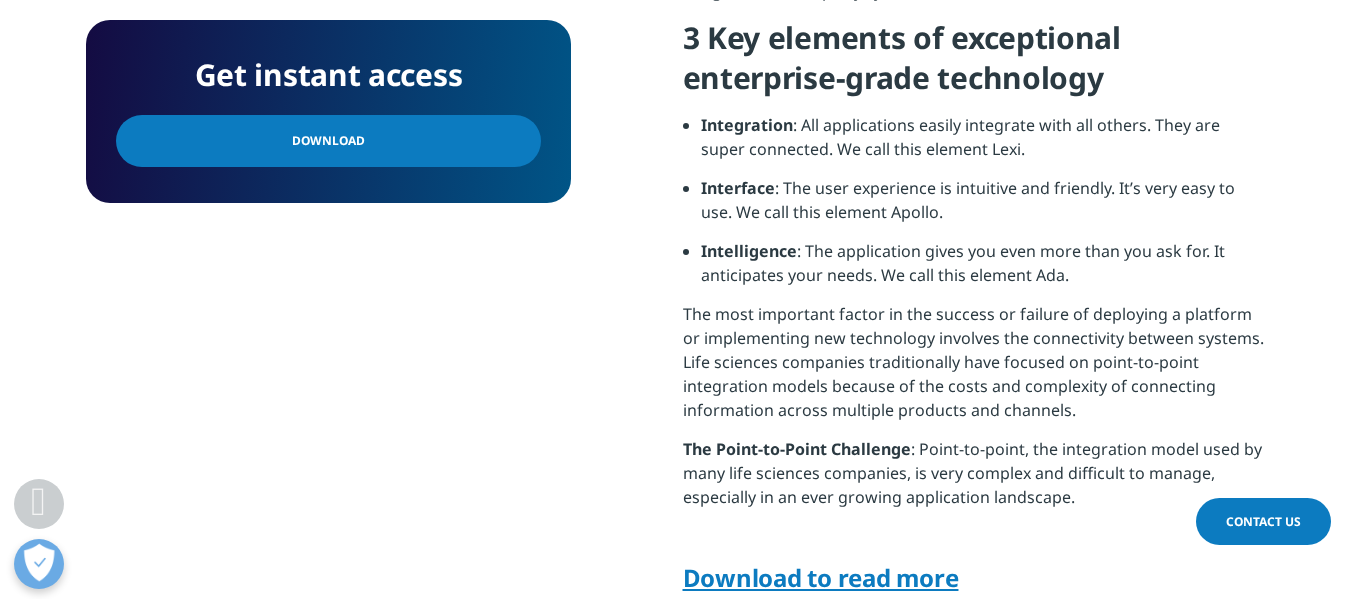 click on "Choose a Region
Contact Us" at bounding box center (675, 670) 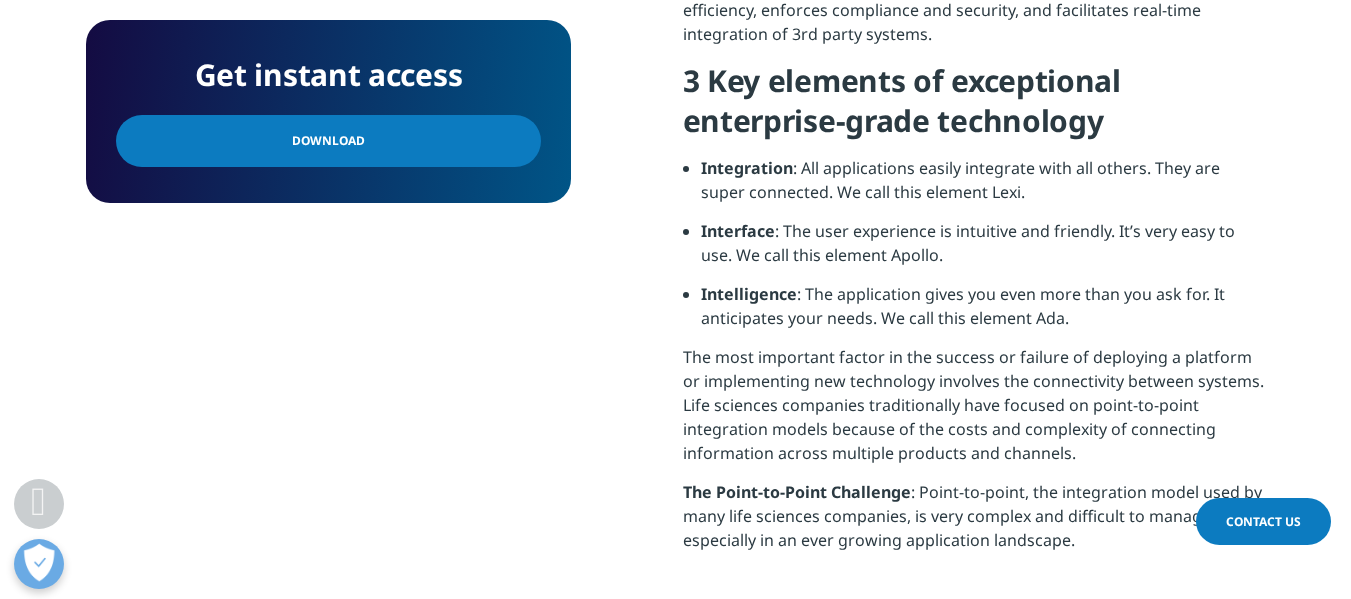 scroll, scrollTop: 987, scrollLeft: 0, axis: vertical 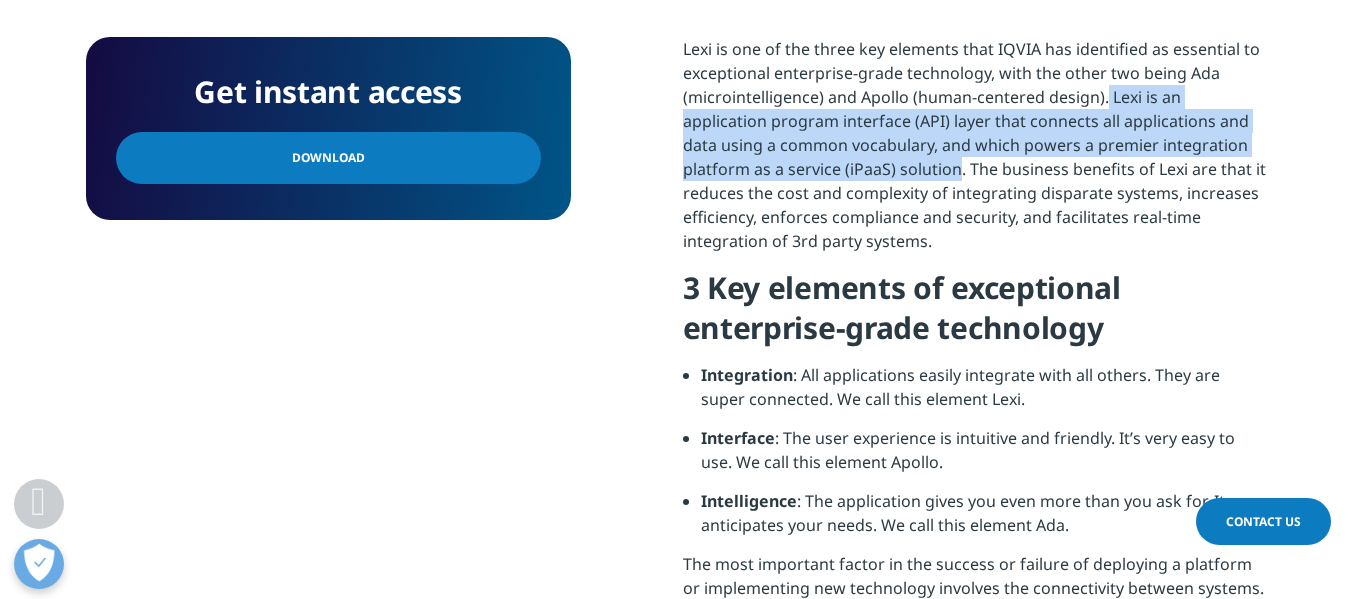 drag, startPoint x: 1106, startPoint y: 102, endPoint x: 855, endPoint y: 172, distance: 260.57822 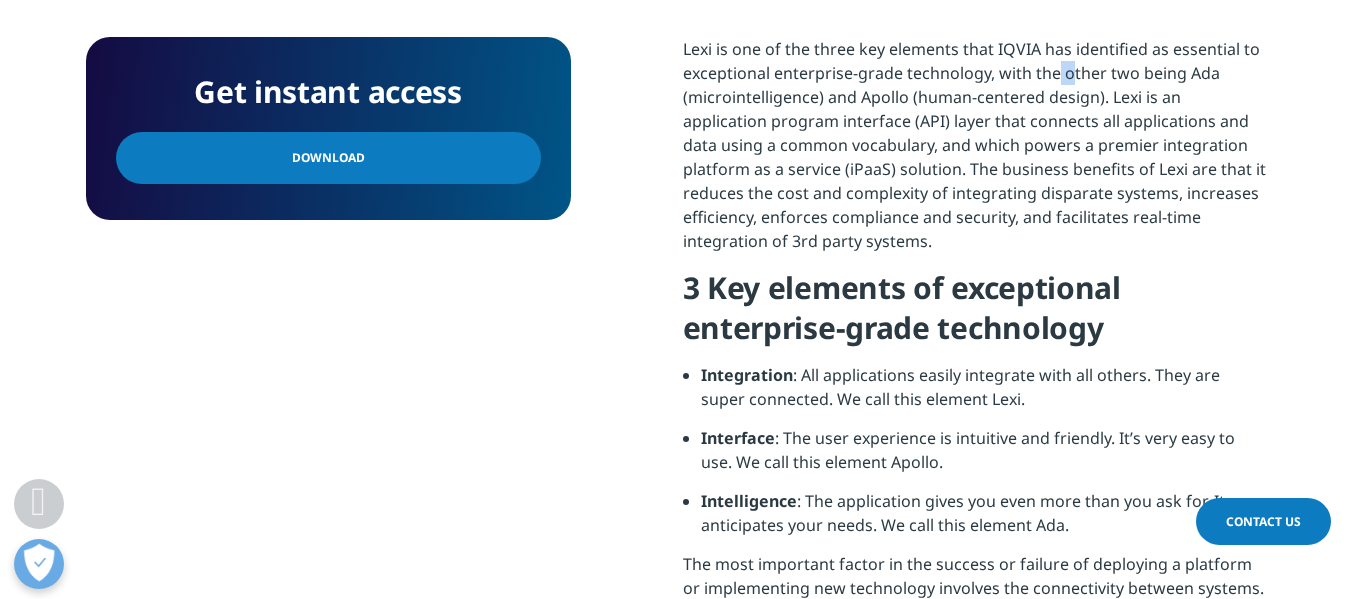 drag, startPoint x: 1057, startPoint y: 67, endPoint x: 1072, endPoint y: 70, distance: 15.297058 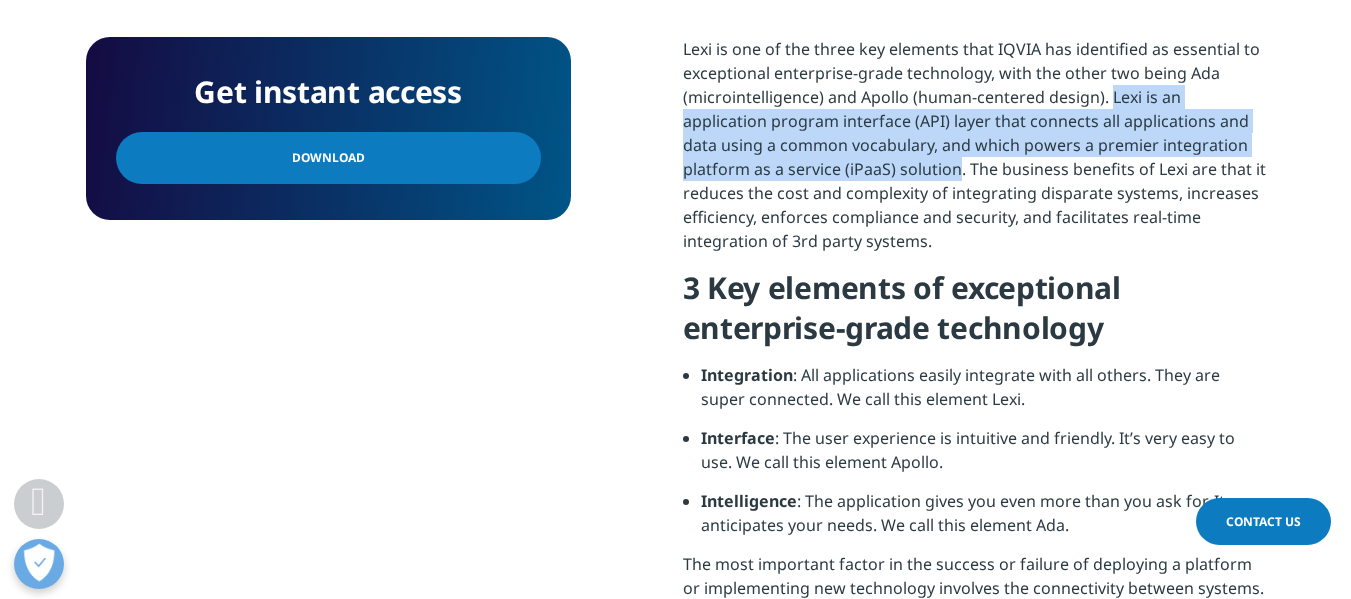 drag, startPoint x: 1111, startPoint y: 98, endPoint x: 851, endPoint y: 177, distance: 271.737 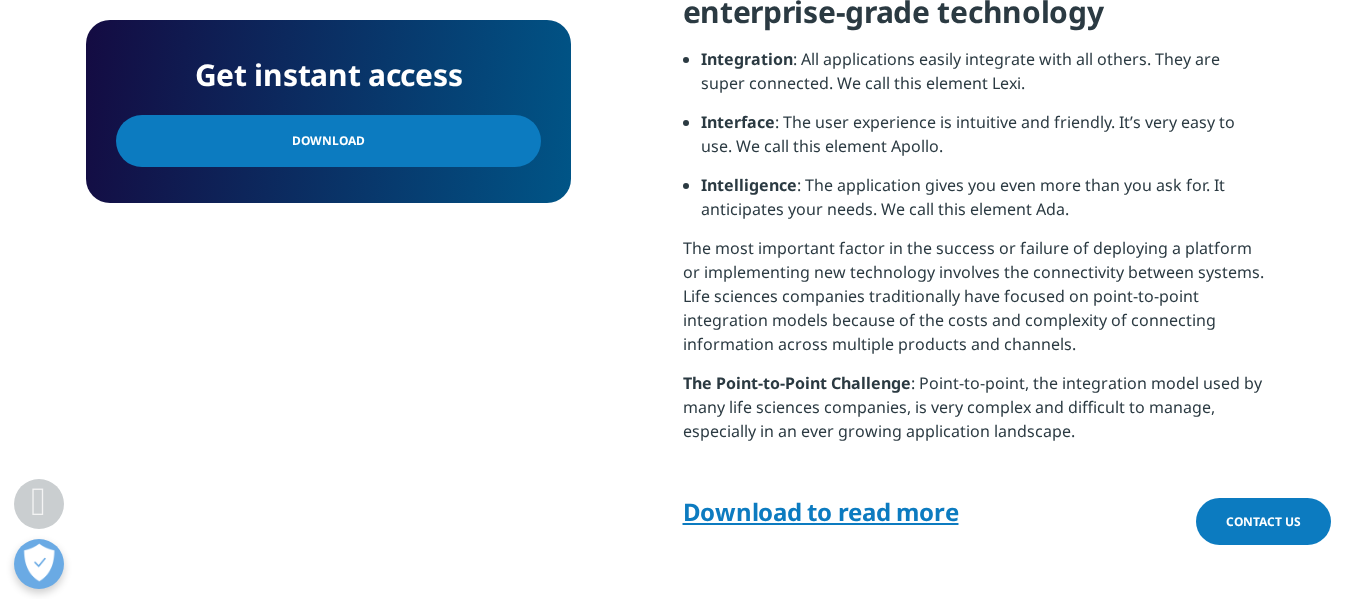 scroll, scrollTop: 1118, scrollLeft: 0, axis: vertical 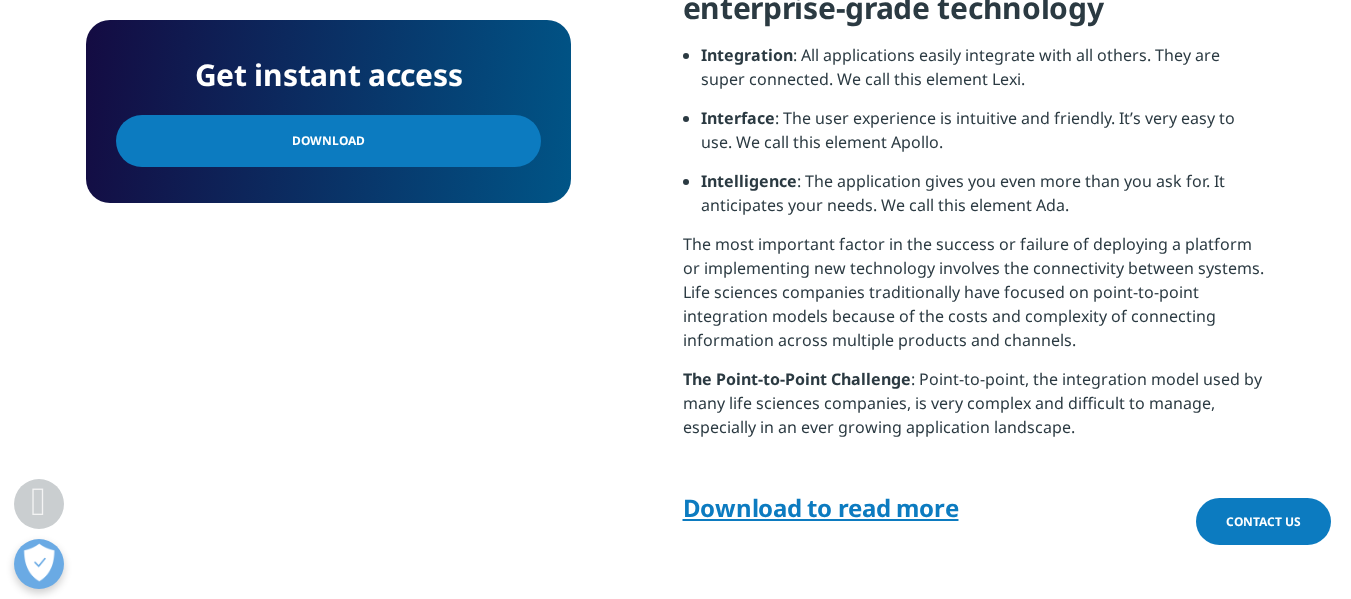 click on "The Point-to-Point Challenge : Point-to-point, the integration model used by many life sciences companies, is very complex and difficult to manage, especially in an ever growing application landscape." at bounding box center [974, 410] 